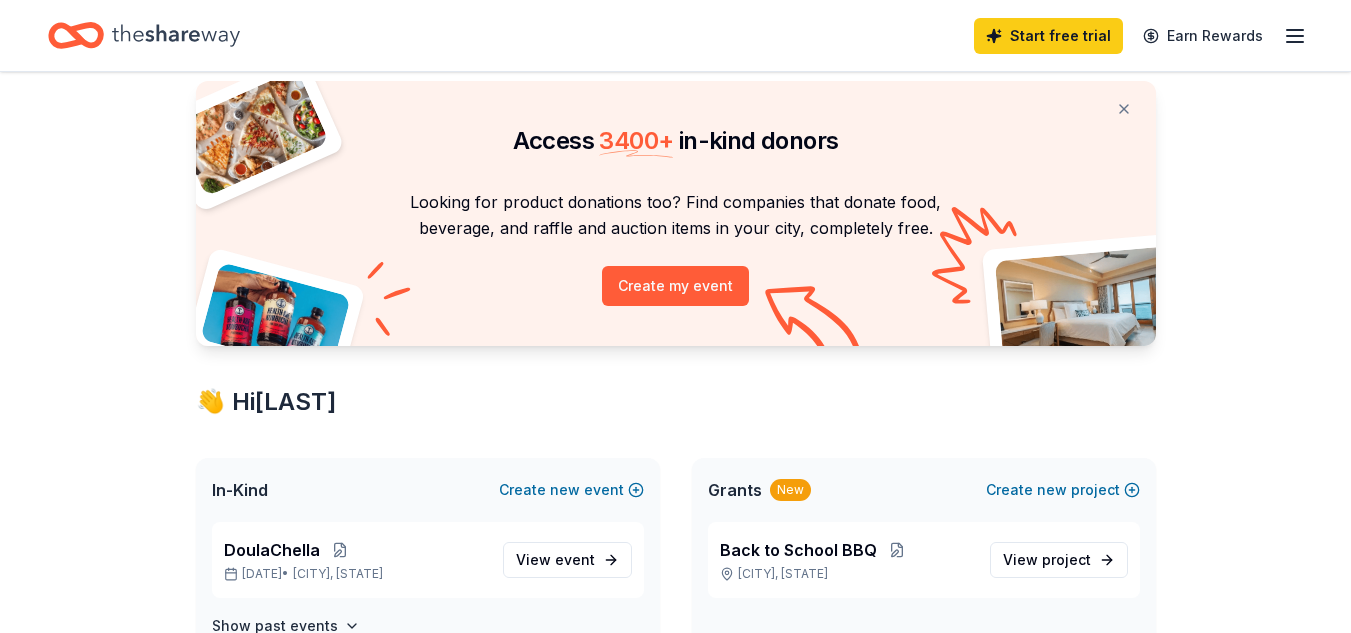 scroll, scrollTop: 51, scrollLeft: 0, axis: vertical 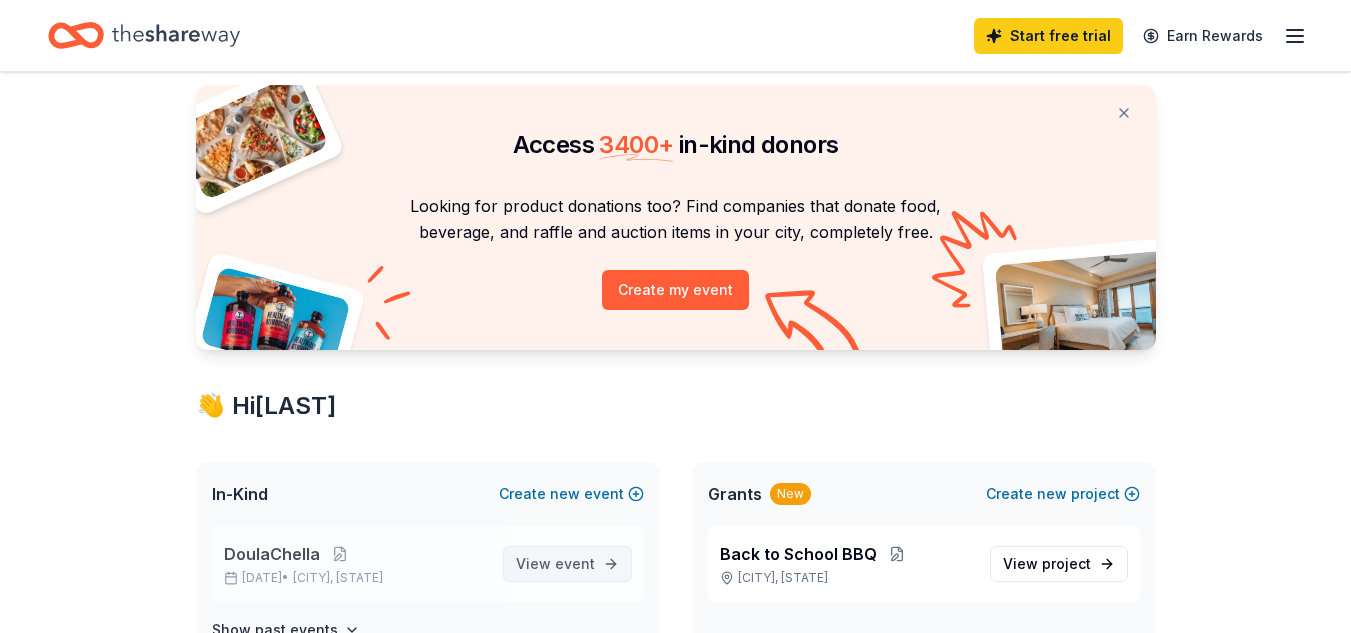 click on "View   event" at bounding box center (555, 564) 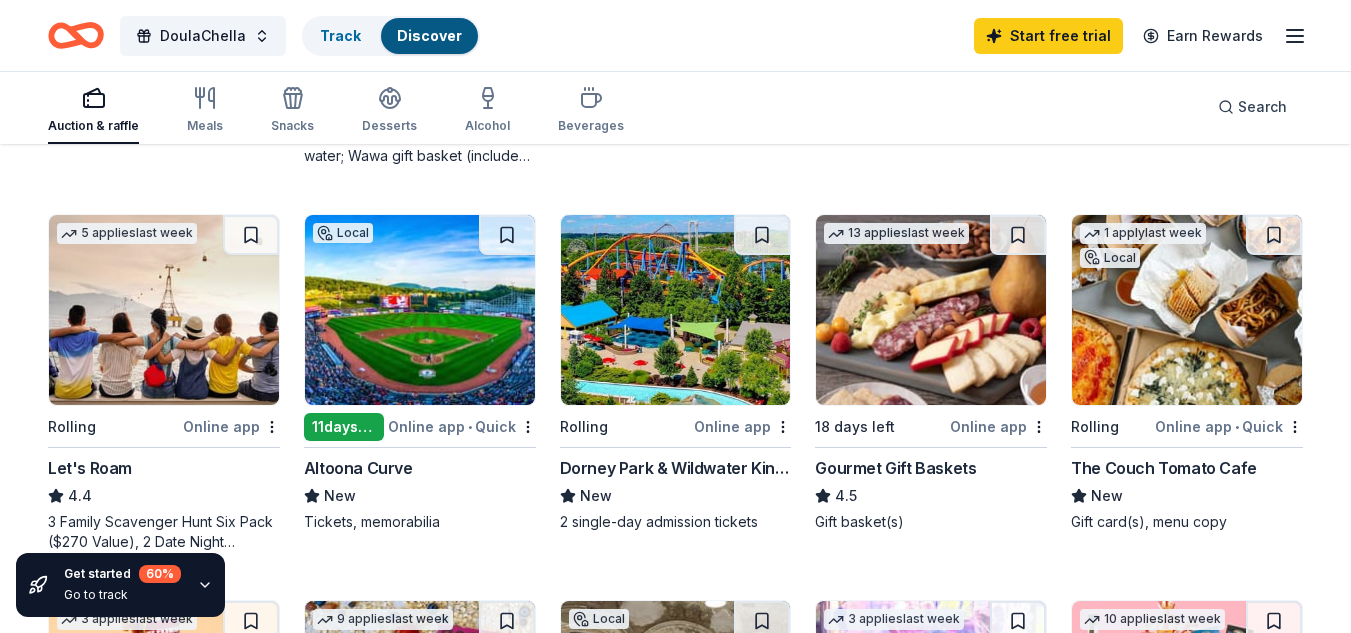 scroll, scrollTop: 543, scrollLeft: 0, axis: vertical 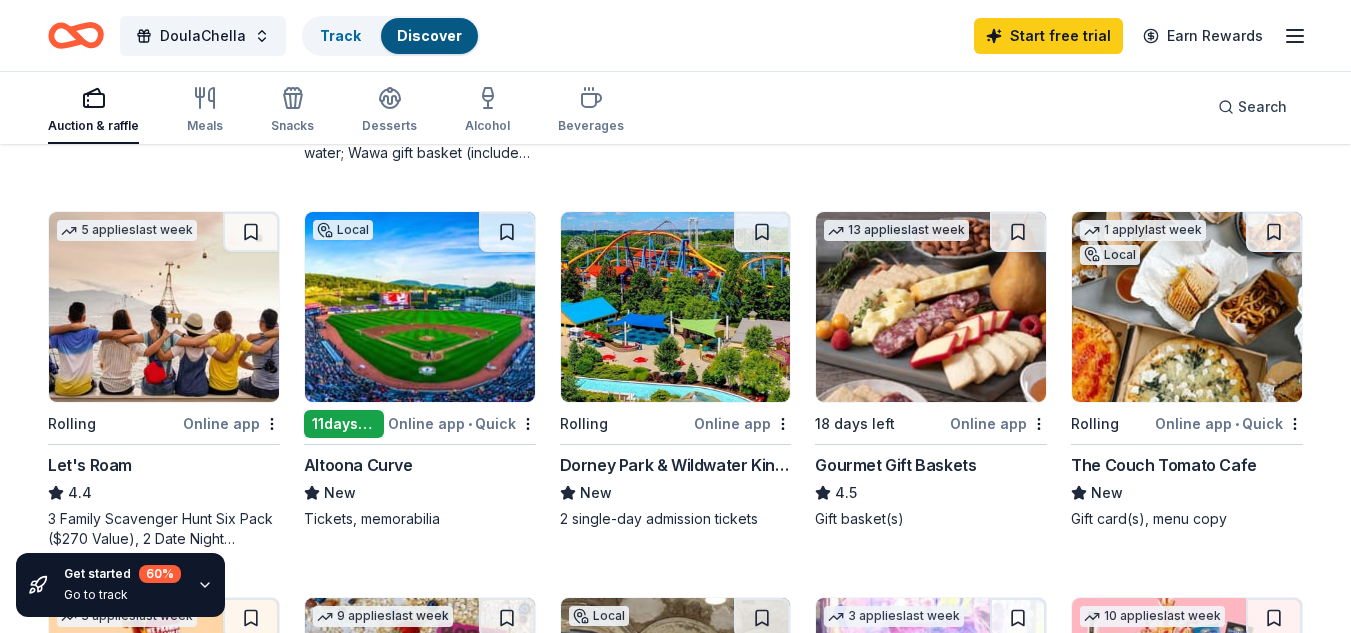 click at bounding box center [676, 307] 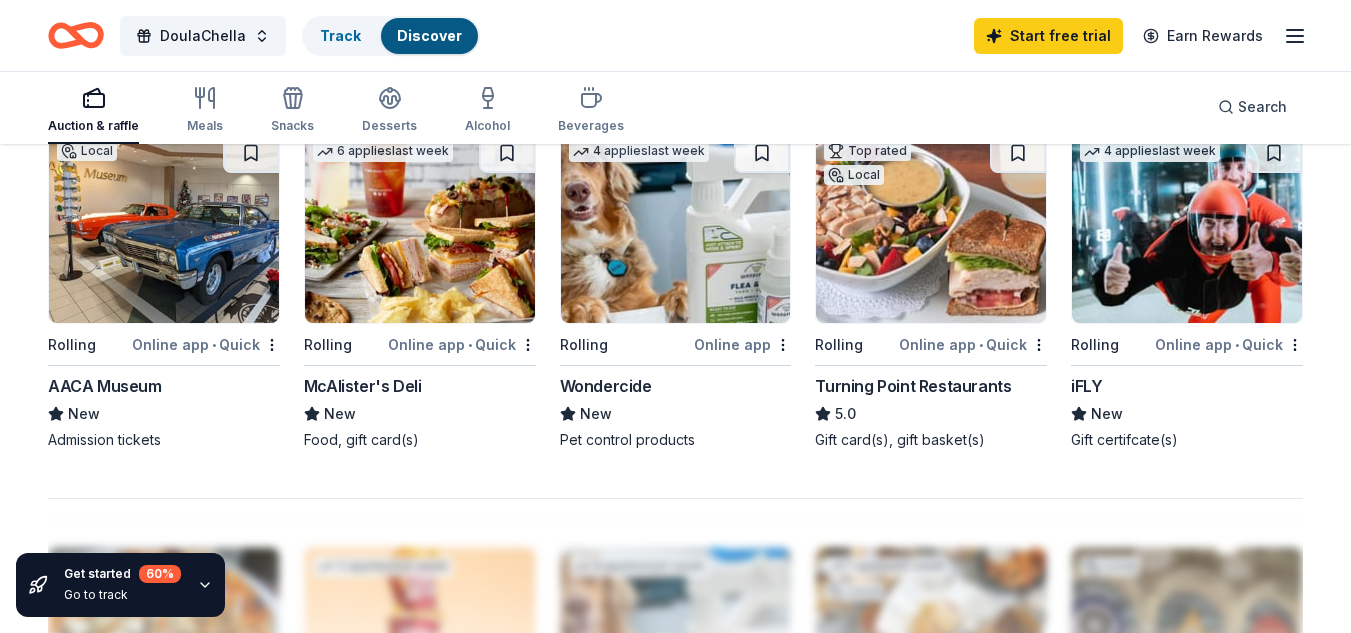 scroll, scrollTop: 1398, scrollLeft: 0, axis: vertical 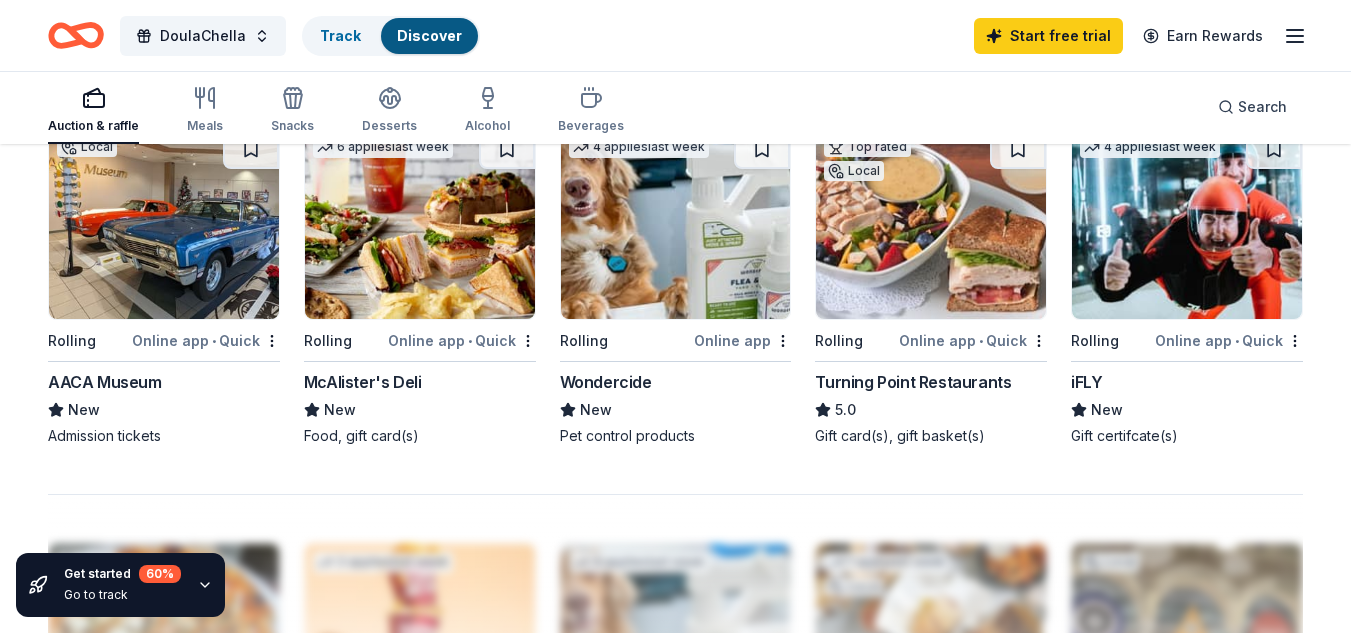 click at bounding box center (1187, 224) 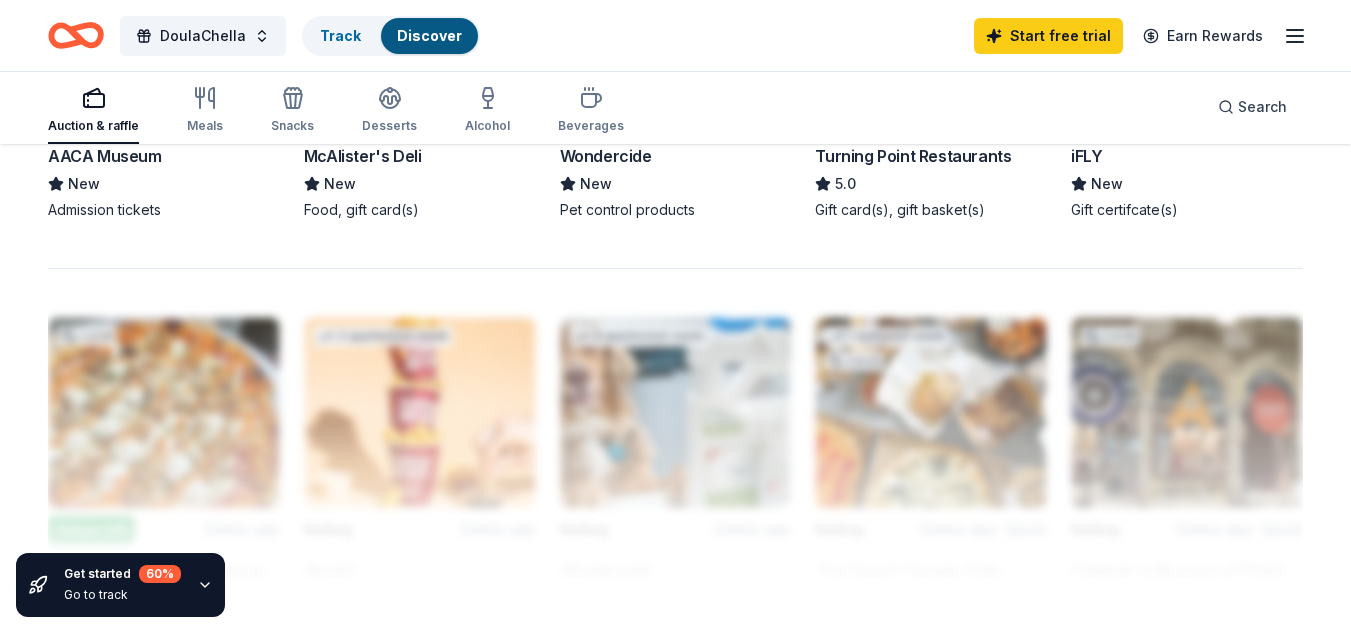 scroll, scrollTop: 1629, scrollLeft: 0, axis: vertical 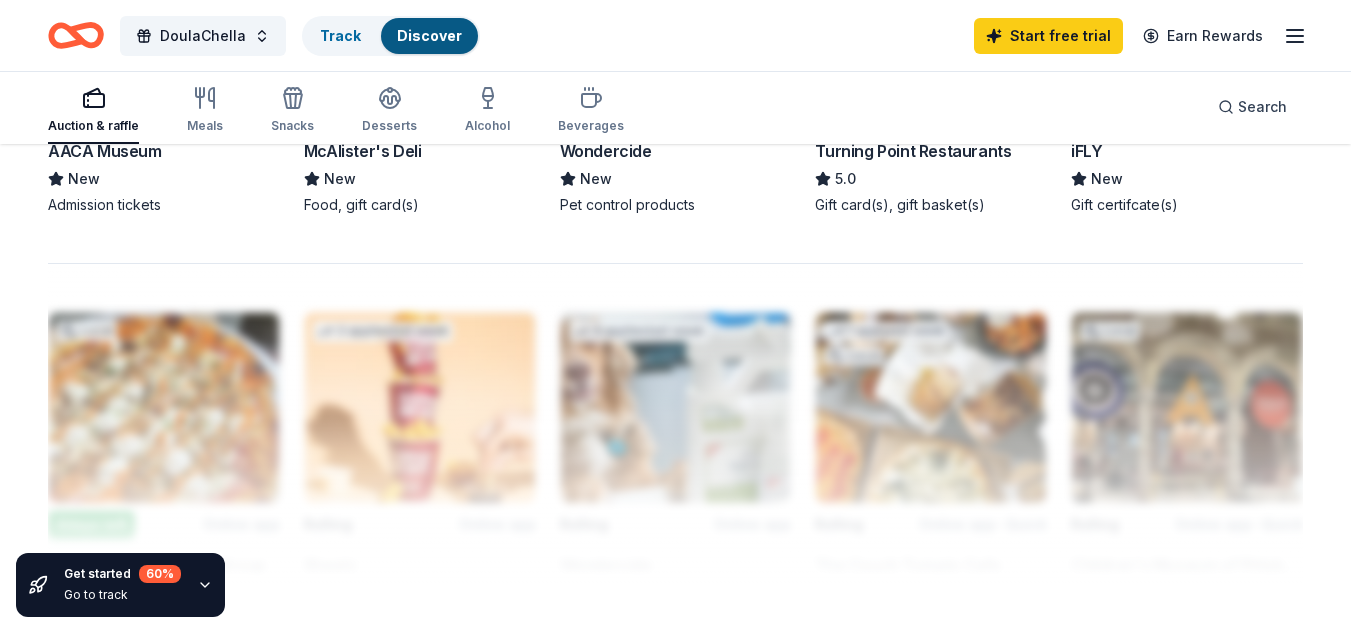 click on "181 results  in  Philadelphia, PA Application deadlines 20  this month 110  passed Local 4  days left Online app Mariposa Co-Op New $25-$75 co-op gift cards Top rated 4   applies  last week 4  days left Online app Wawa Foundation 4.8 Wawa brand fruit drinks, teas, or water; Wawa gift basket (includes Wawa products and coupons) Top rated 8   applies  last week Rolling Online app • Quick BarkBox 5.0 Dog toy(s), dog food Local 4  days left Online app Big Burrito Restaurant Group New Food, gift card(s) 1   apply  last week Rolling Online app • Quick California Tortilla New Food, gift card(s) 5   applies  last week Rolling Online app Let's Roam 4.4 3 Family Scavenger Hunt Six Pack ($270 Value), 2 Date Night Scavenger Hunt Two Pack ($130 Value) Local 11  days left Online app • Quick Altoona Curve New Tickets, memorabilia Rolling Online app Dorney Park & Wildwater Kingdom New 2 single-day admission tickets 13   applies  last week 18 days left Online app Gourmet Gift Baskets 4.5 Gift basket(s) 1   apply Local 3" at bounding box center [675, -243] 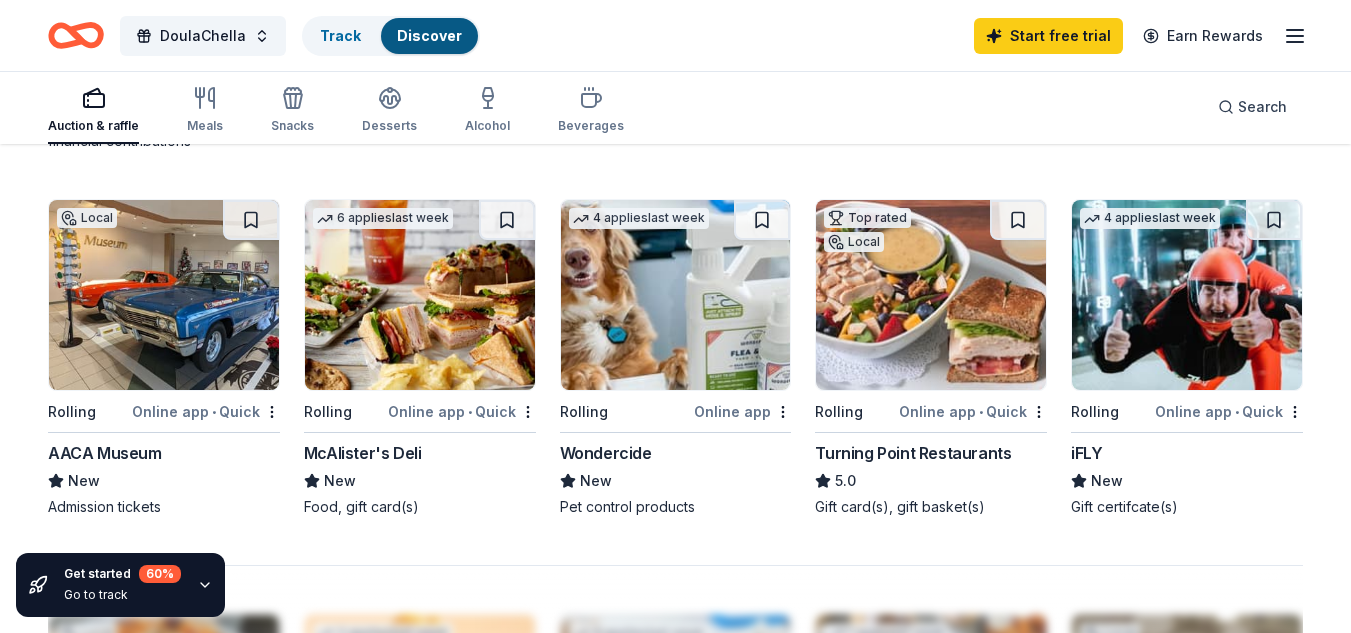 scroll, scrollTop: 1328, scrollLeft: 0, axis: vertical 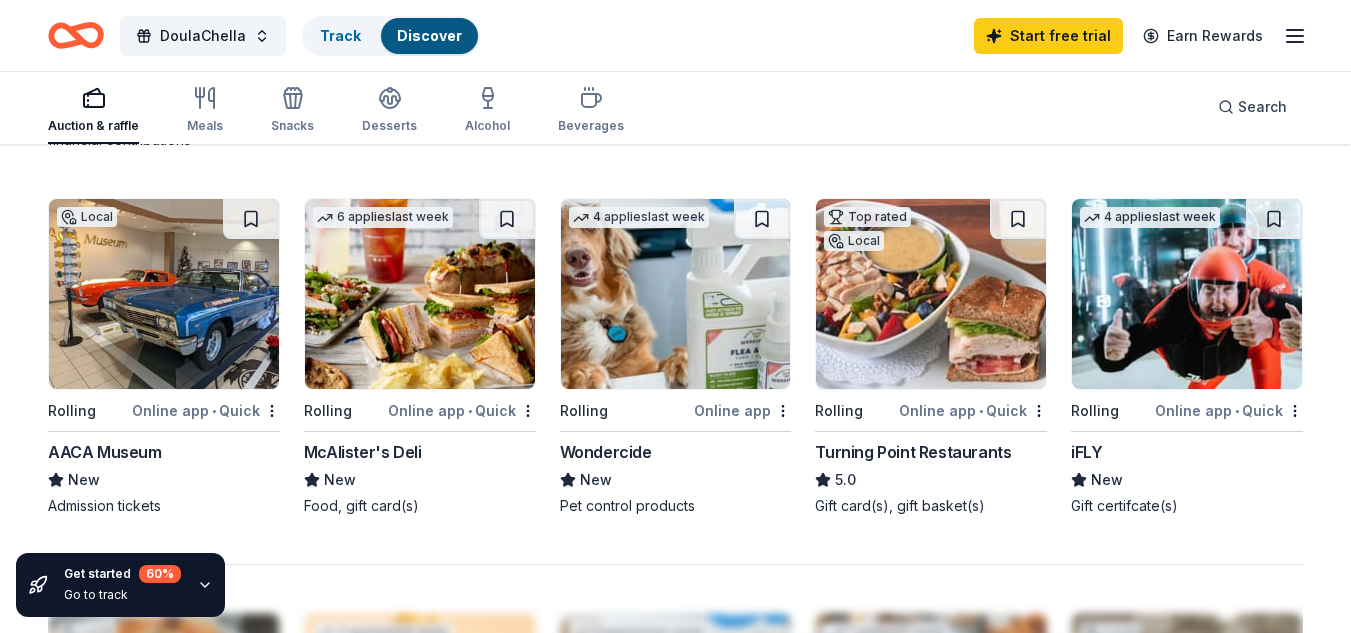 click at bounding box center [164, 294] 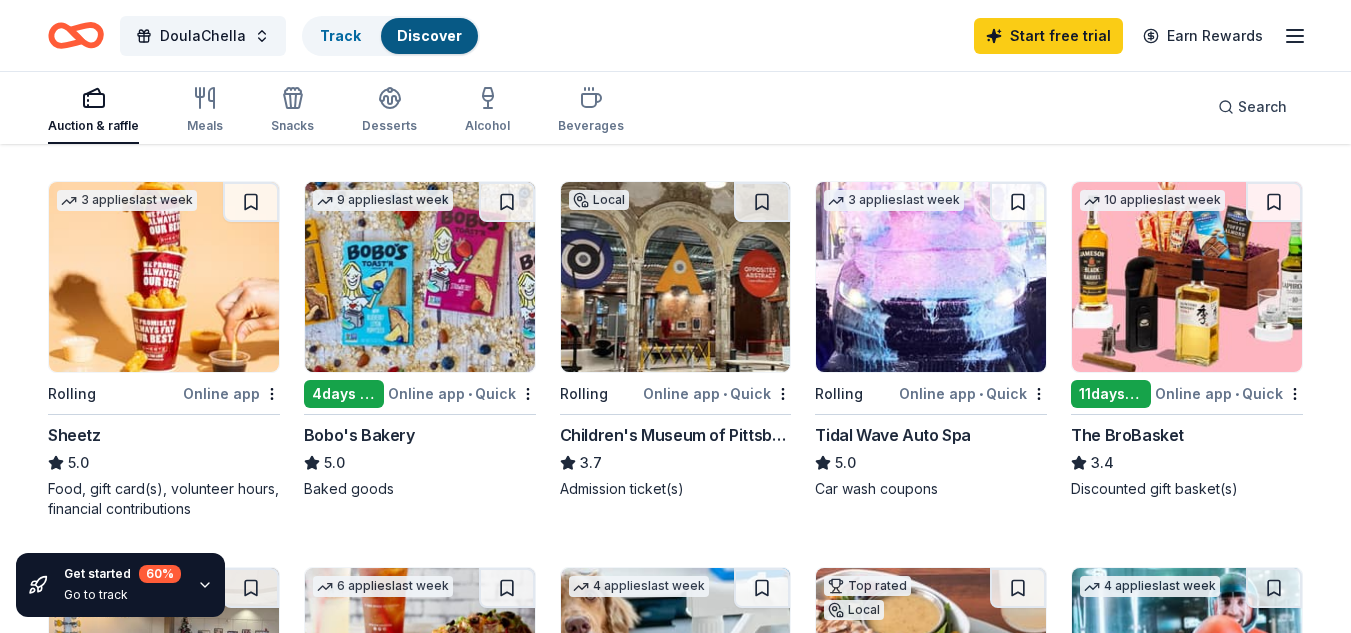 scroll, scrollTop: 956, scrollLeft: 0, axis: vertical 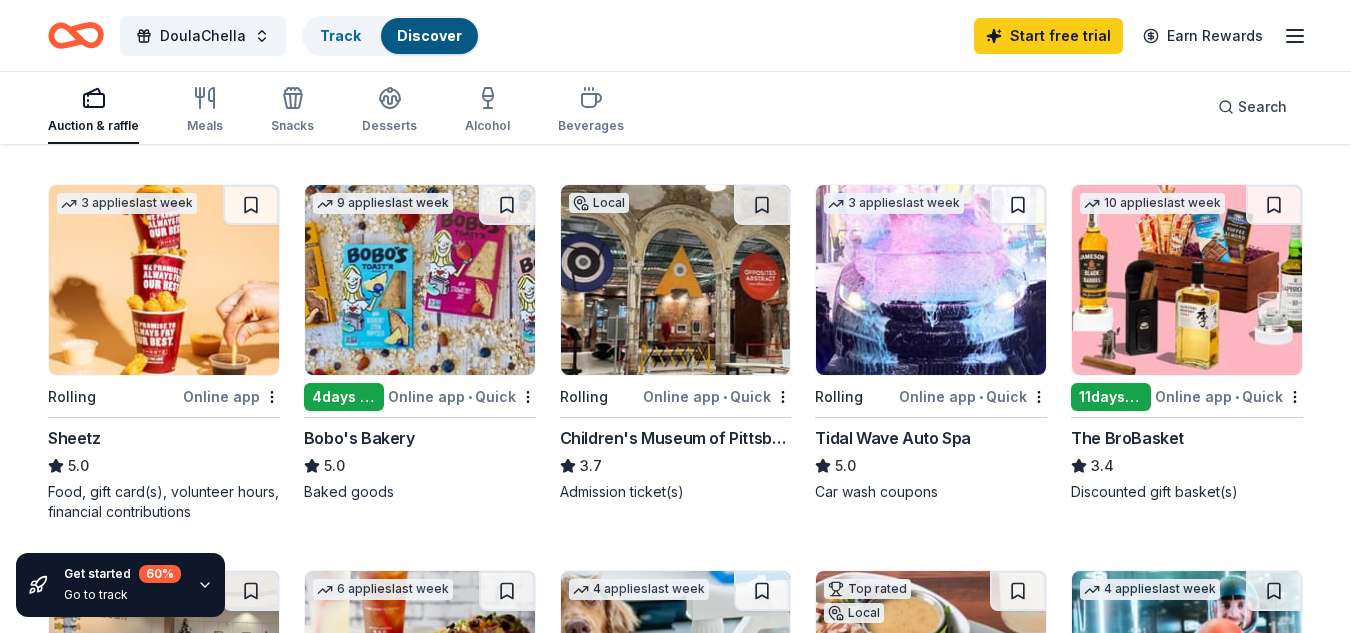 click at bounding box center (1187, 280) 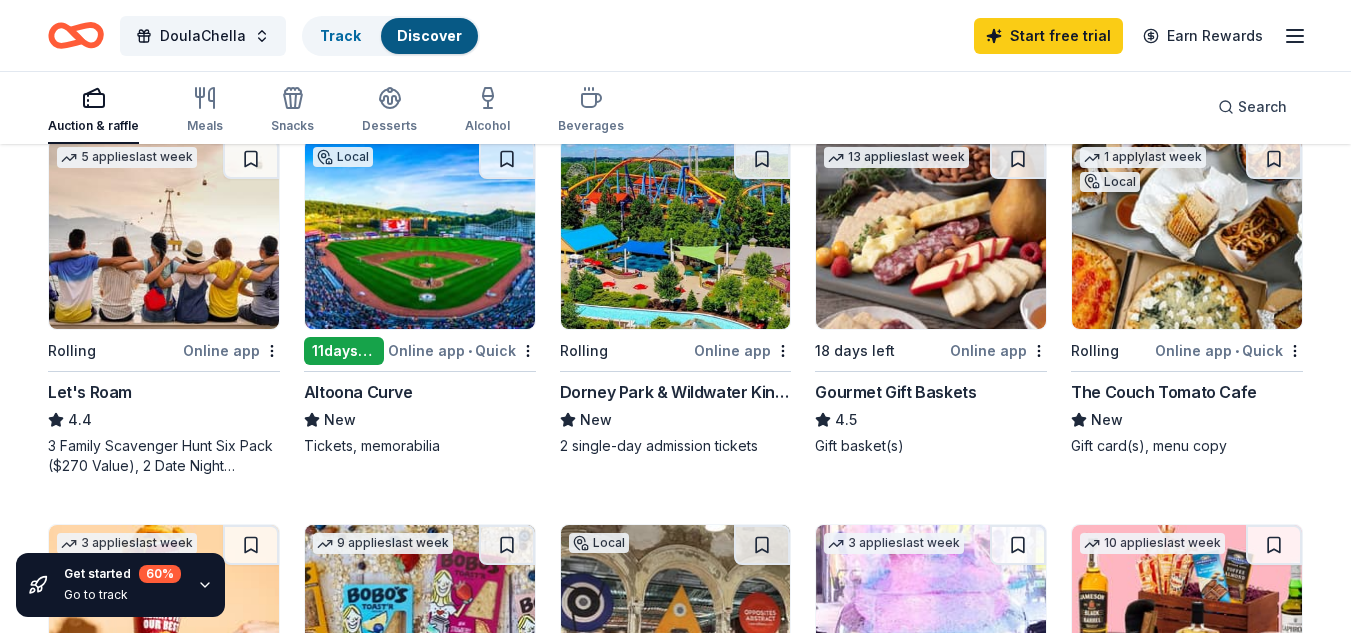 scroll, scrollTop: 611, scrollLeft: 0, axis: vertical 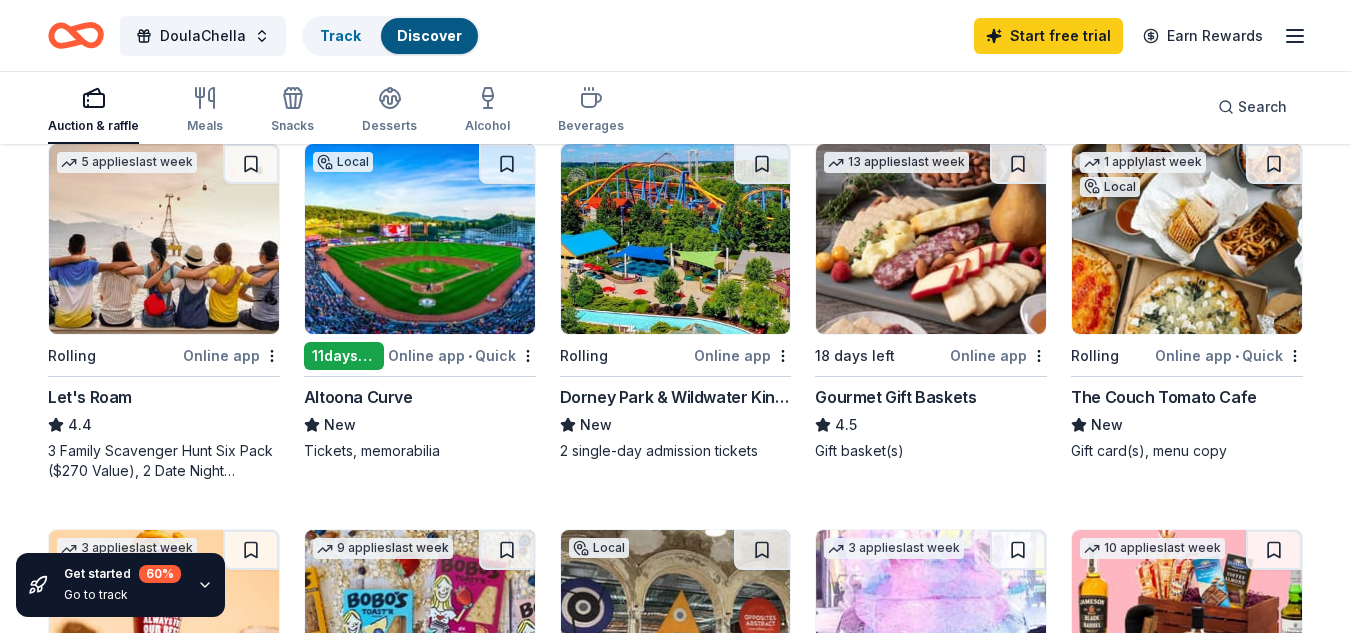 click at bounding box center (931, 239) 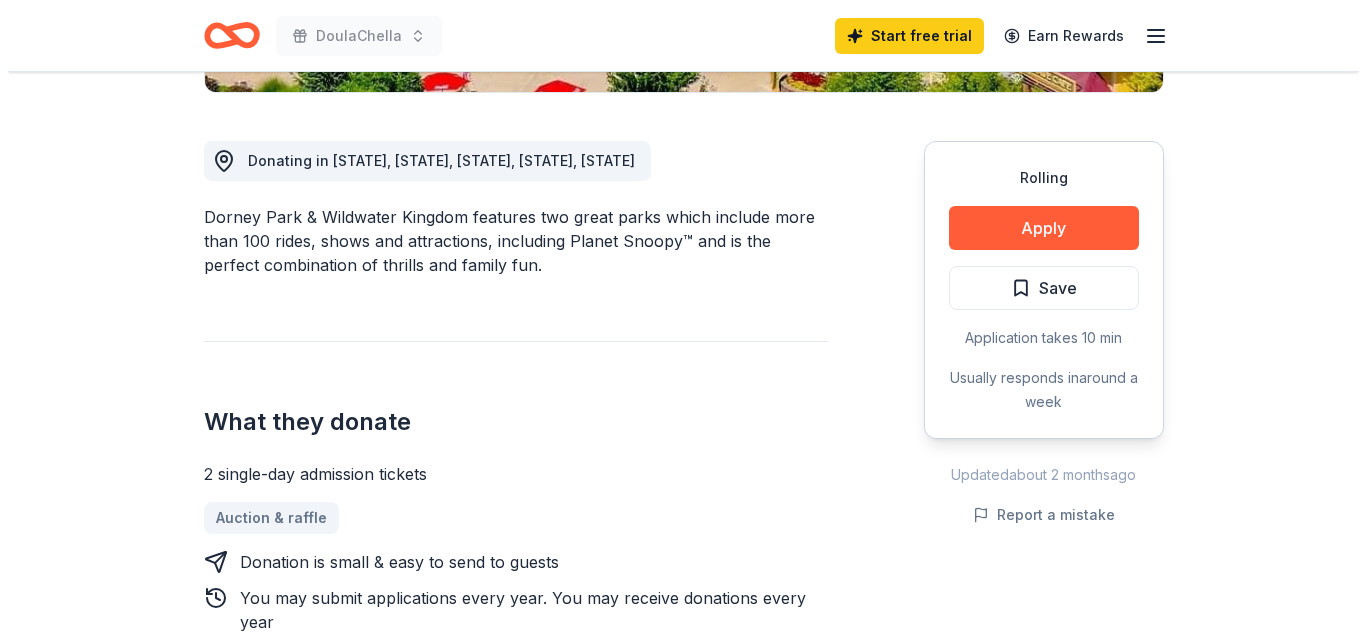scroll, scrollTop: 516, scrollLeft: 0, axis: vertical 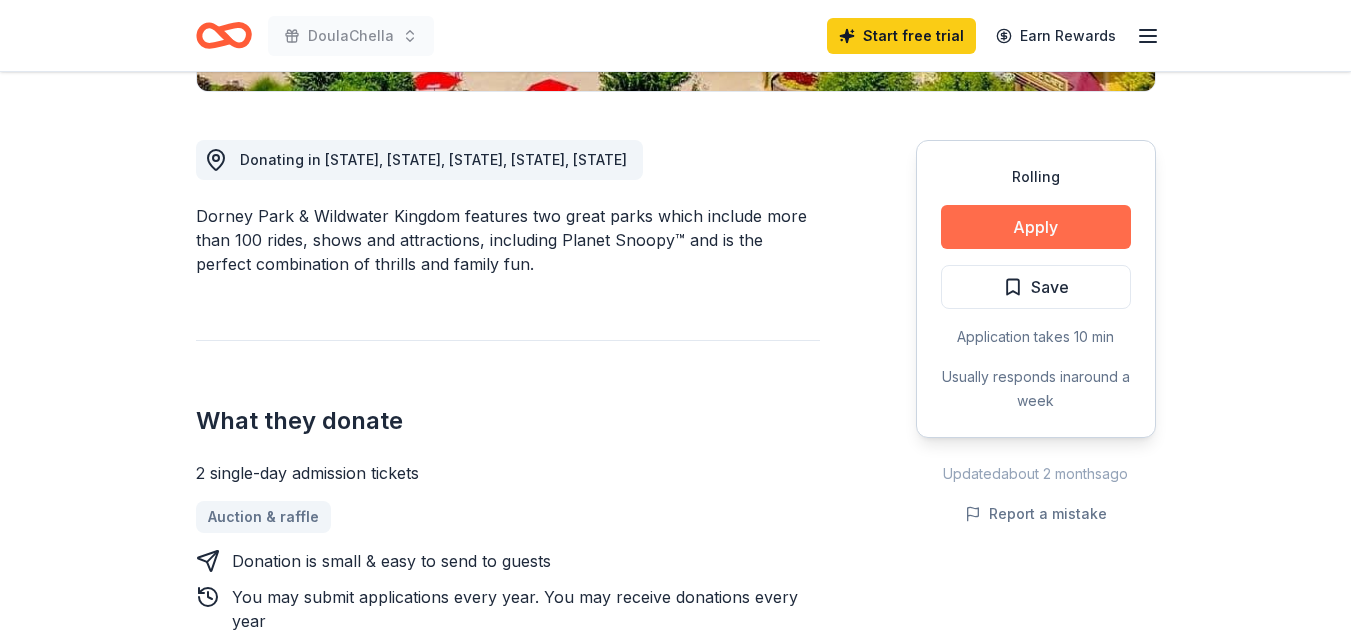 click on "Apply" at bounding box center [1036, 227] 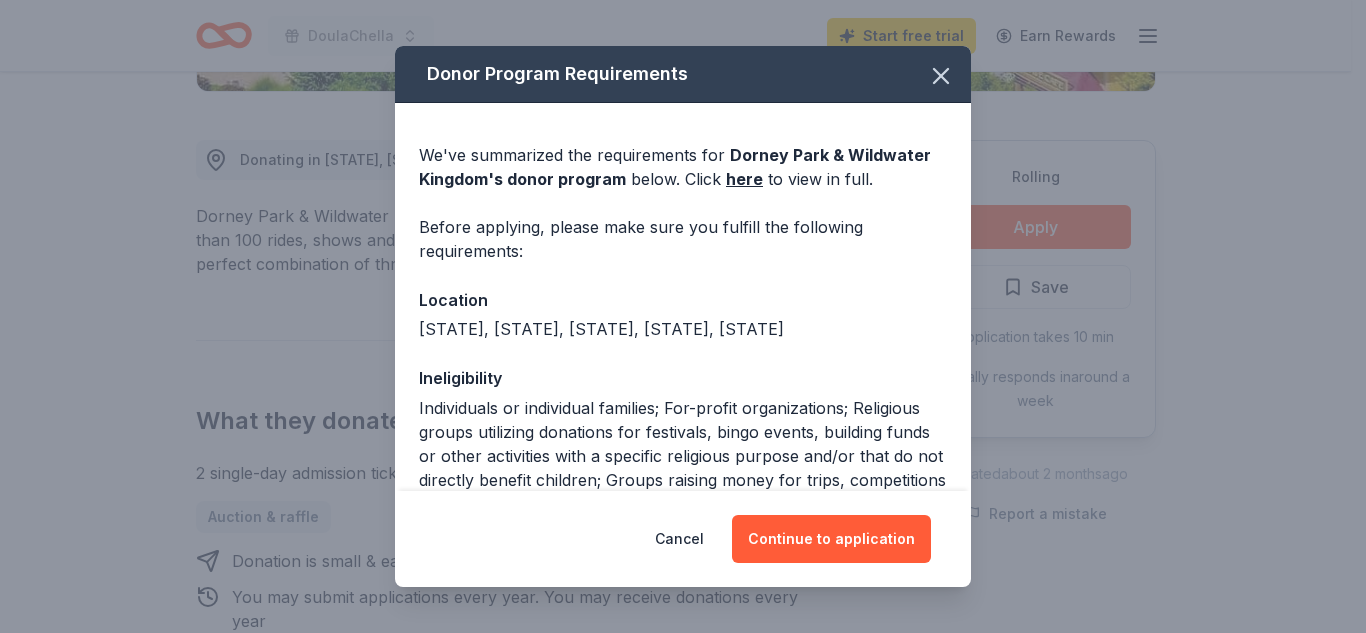 scroll, scrollTop: 234, scrollLeft: 0, axis: vertical 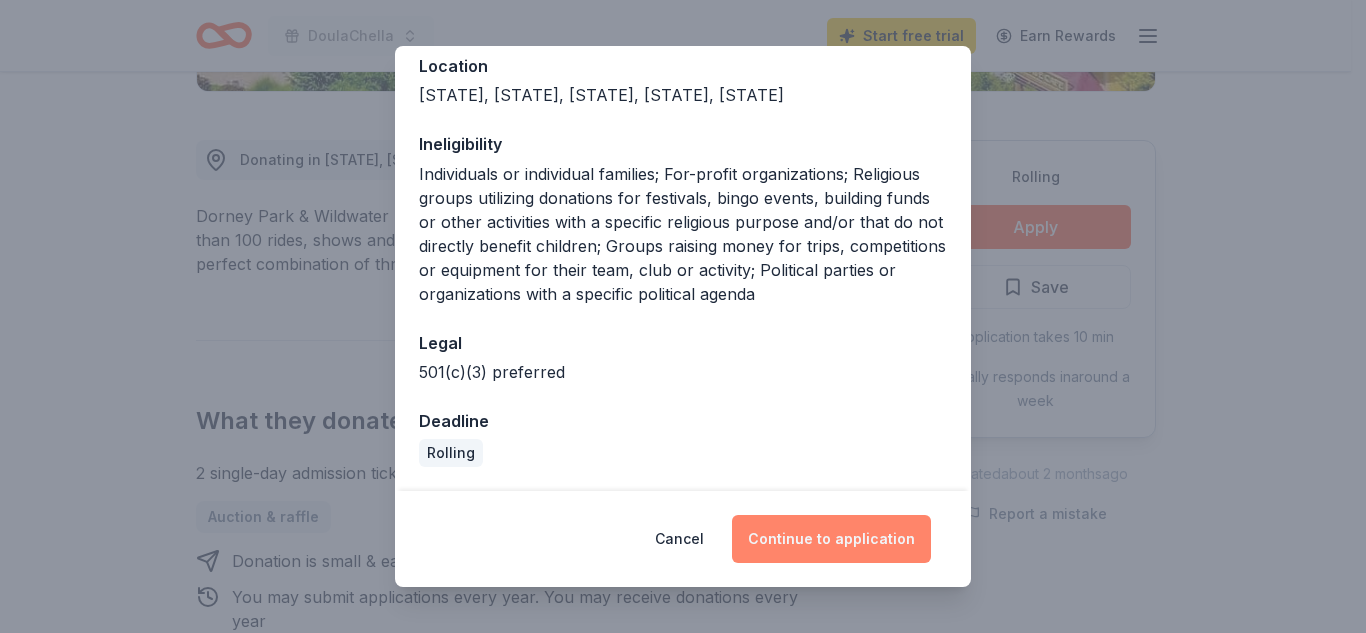 click on "Continue to application" at bounding box center [831, 539] 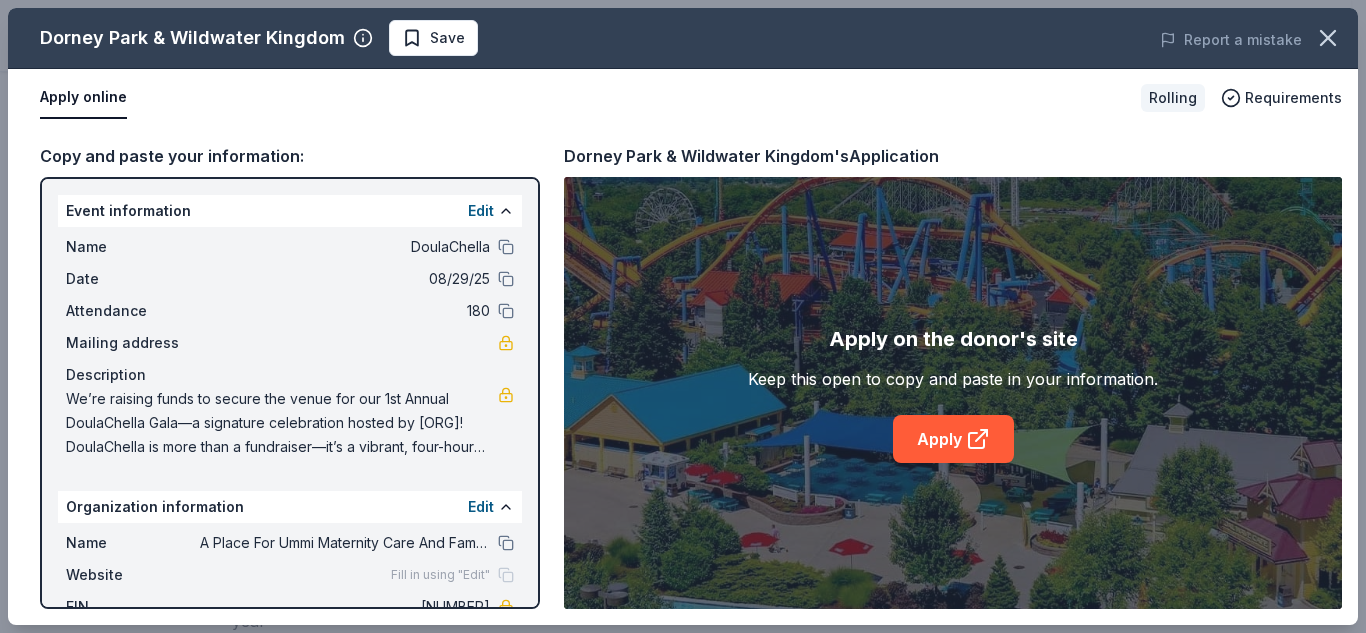 scroll, scrollTop: 116, scrollLeft: 0, axis: vertical 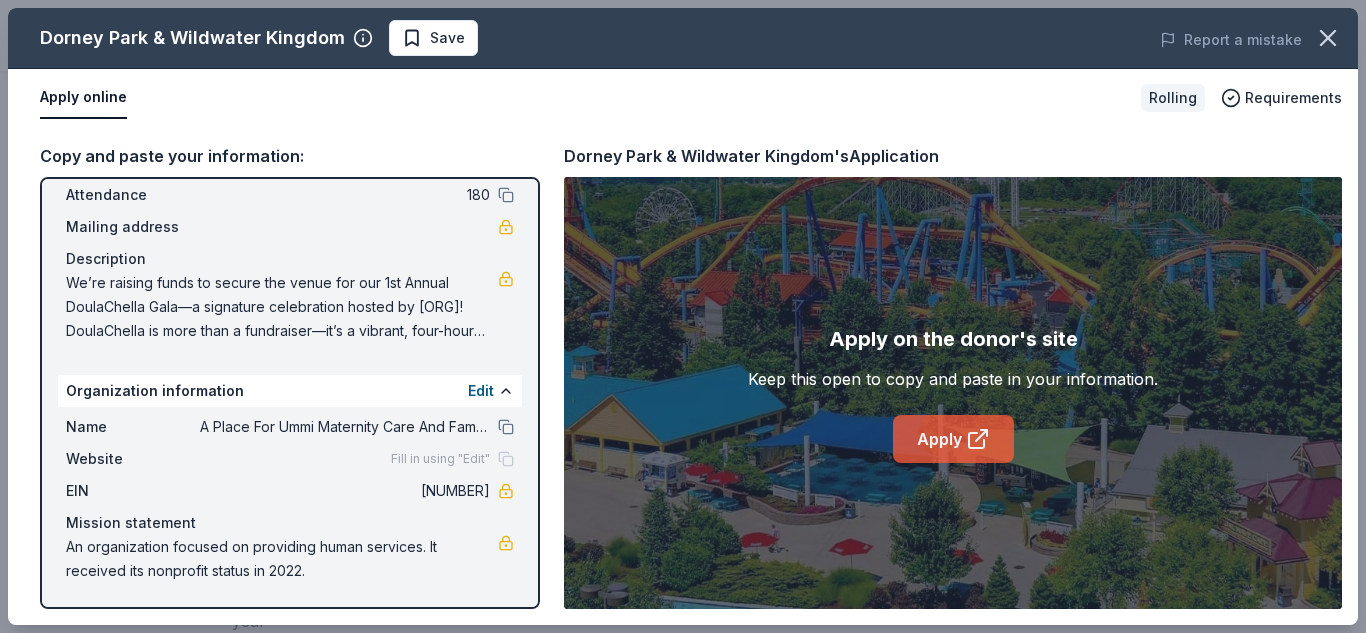 click on "Apply" at bounding box center [953, 439] 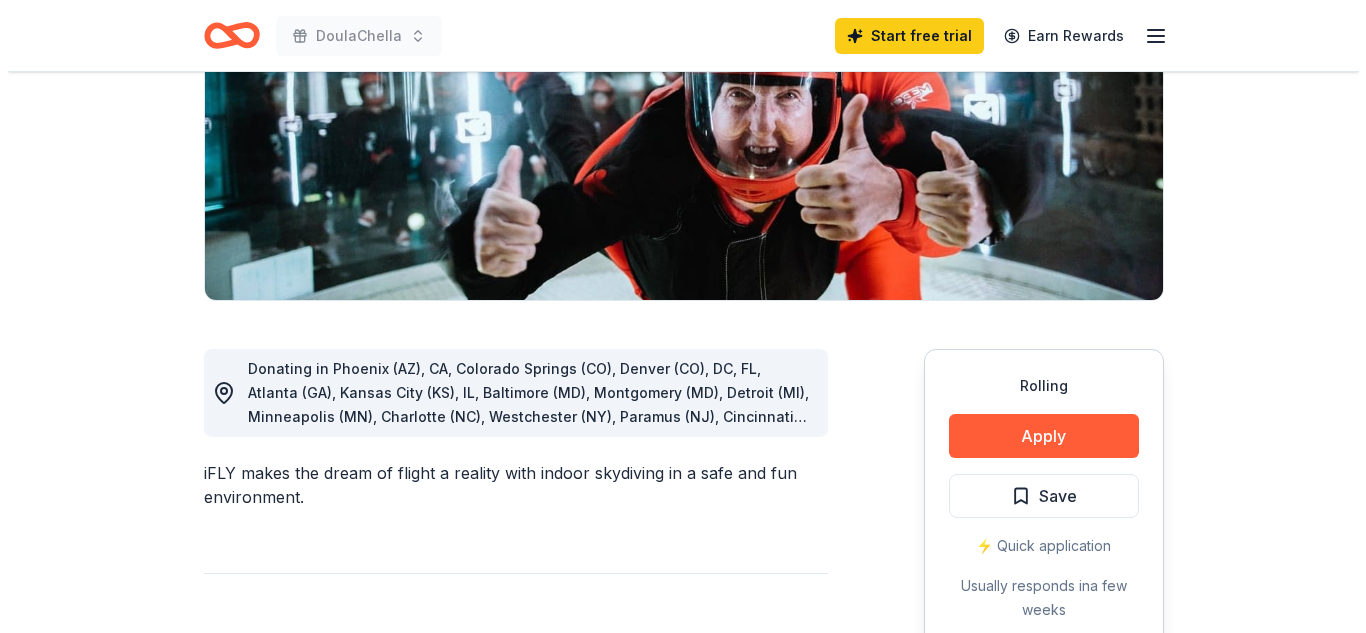scroll, scrollTop: 308, scrollLeft: 0, axis: vertical 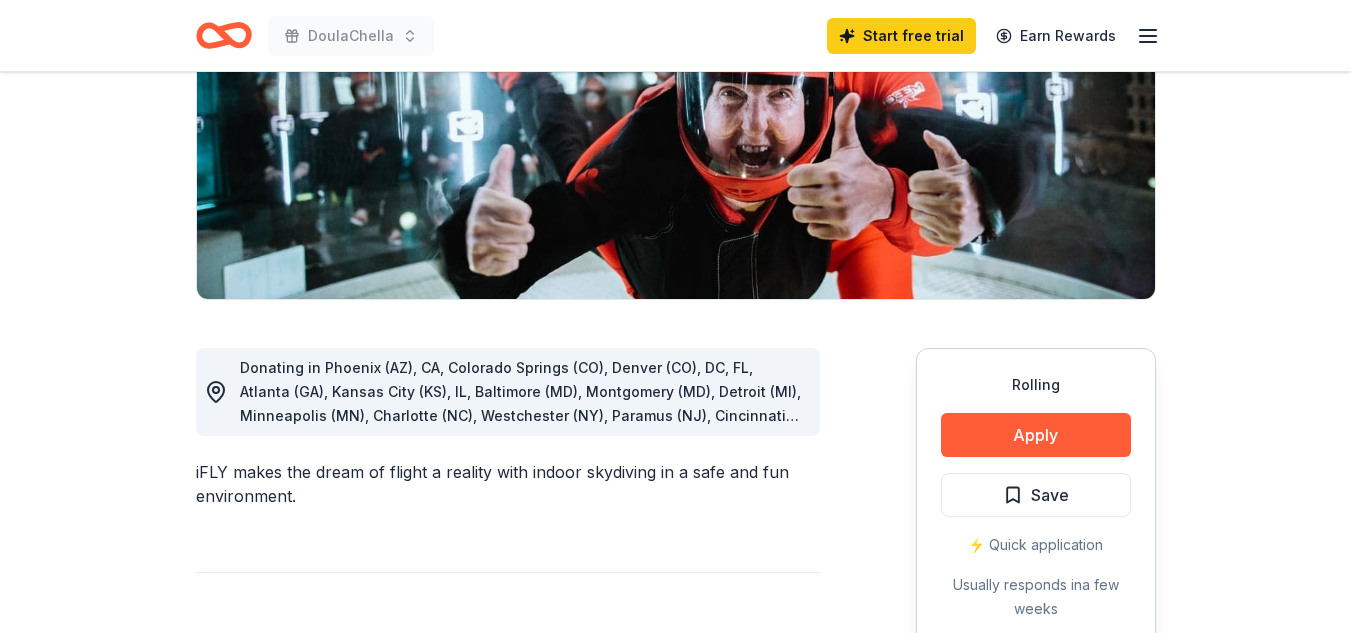 click on "Donating in Phoenix (AZ), CA, Colorado Springs (CO), Denver (CO), DC, FL, Atlanta (GA), Kansas City (KS), IL, Baltimore (MD), Montgomery (MD), Detroit (MI), Minneapolis (MN), Charlotte (NC), Westchester (NY), Paramus (NJ), Cincinnati (OH), Oklahoma City (OK), Portland (OR), Philadelphia (PA), TX, Virginia Beach (VA), Seattle (WA)" at bounding box center [520, 415] 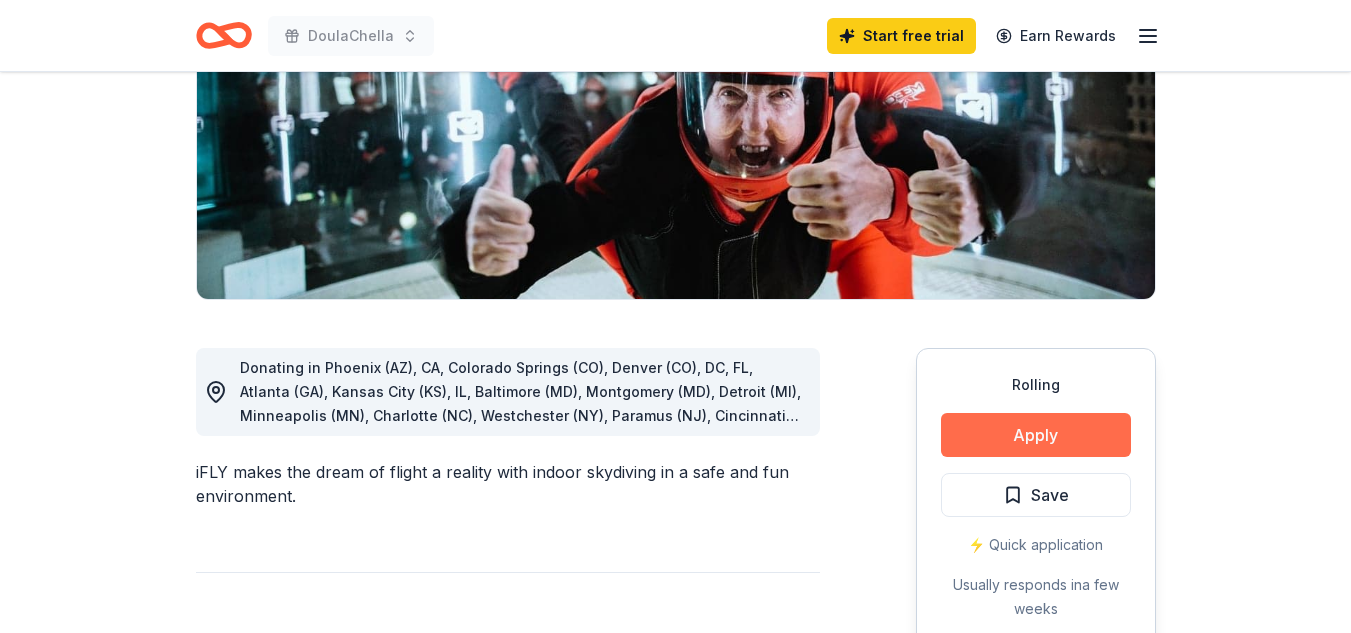 click on "Apply" at bounding box center (1036, 435) 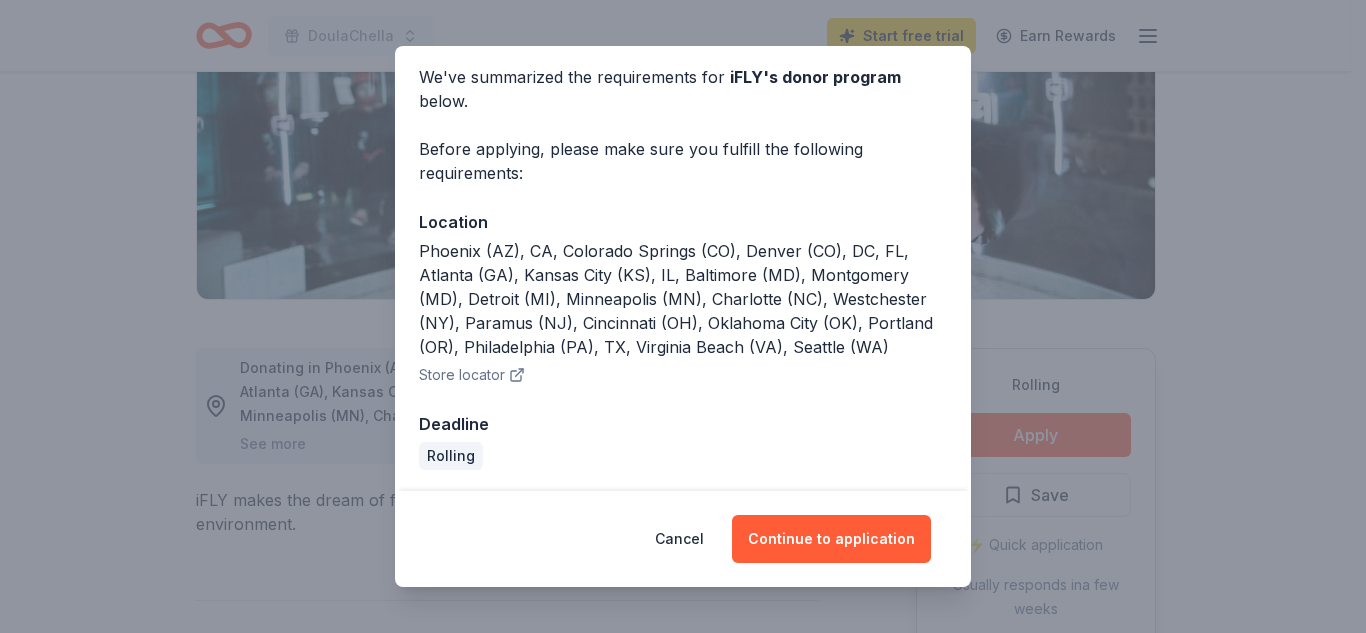 scroll, scrollTop: 80, scrollLeft: 0, axis: vertical 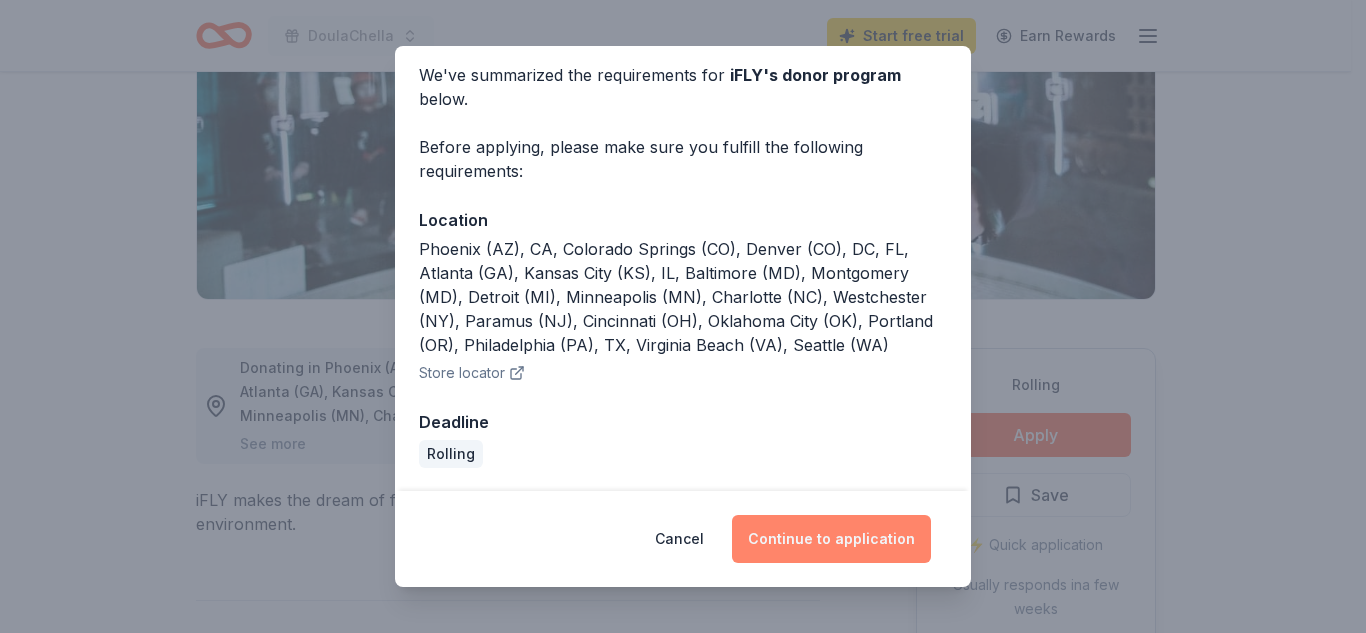 click on "Continue to application" at bounding box center [831, 539] 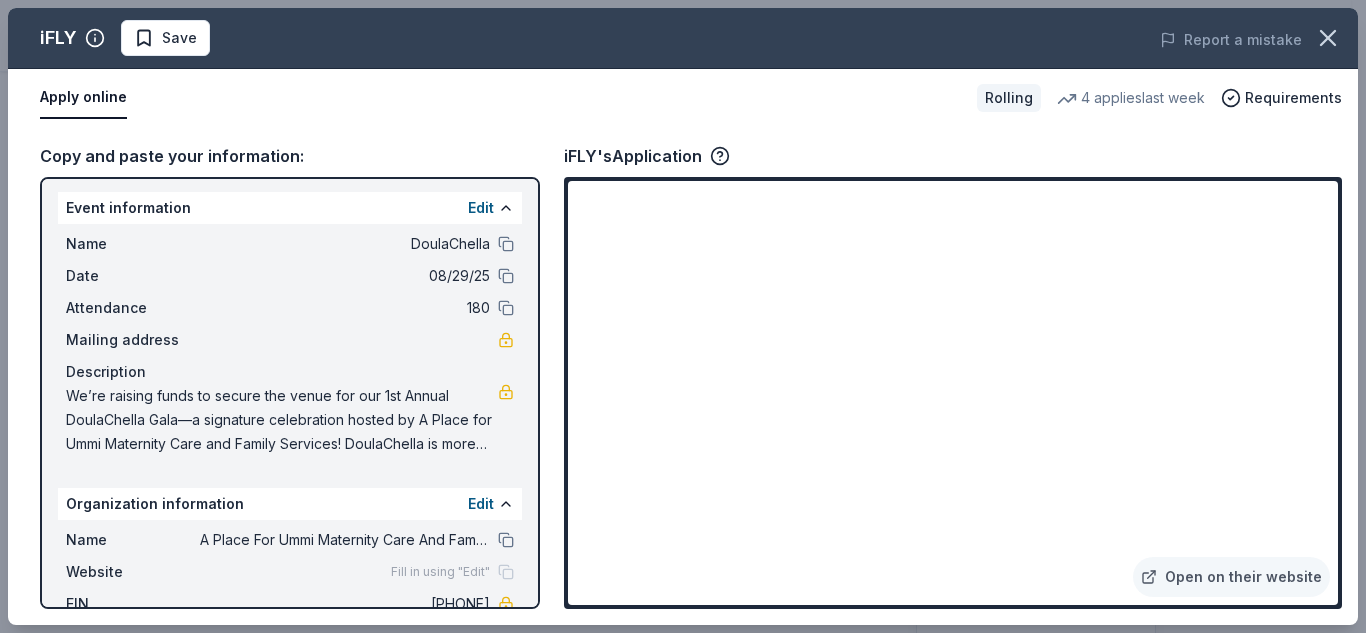 scroll, scrollTop: 0, scrollLeft: 0, axis: both 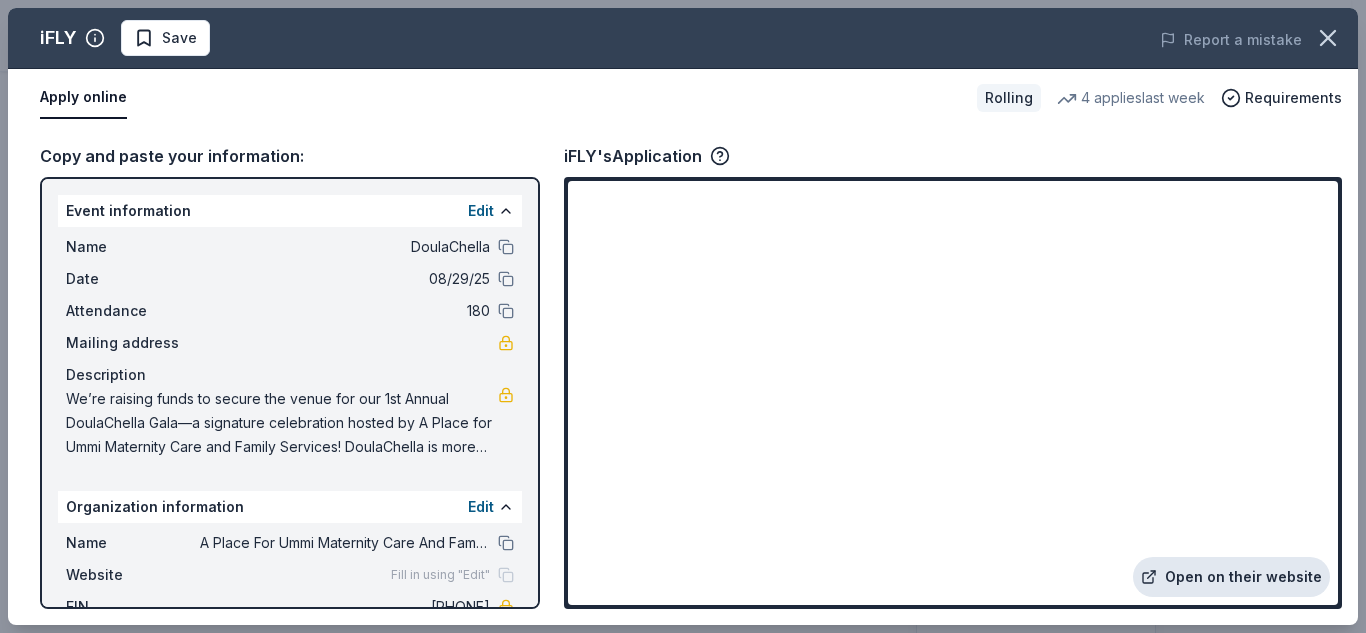 click on "Open on their website" at bounding box center [1231, 577] 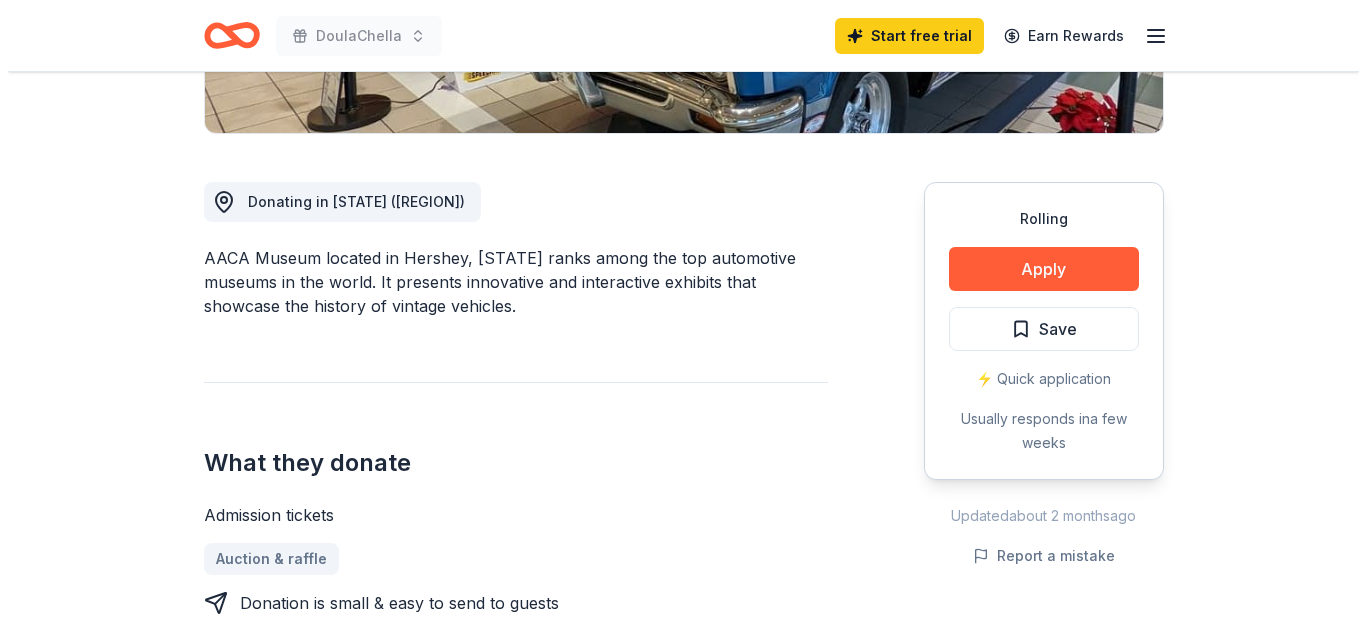 scroll, scrollTop: 484, scrollLeft: 0, axis: vertical 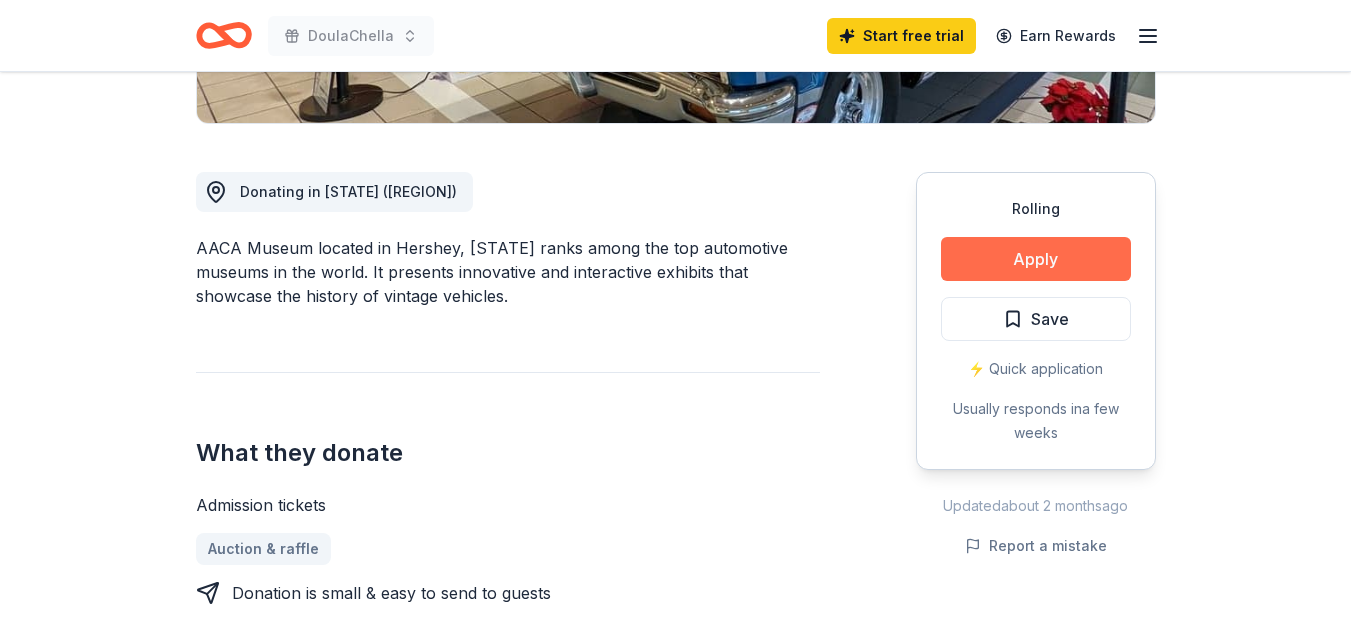 click on "Apply" at bounding box center (1036, 259) 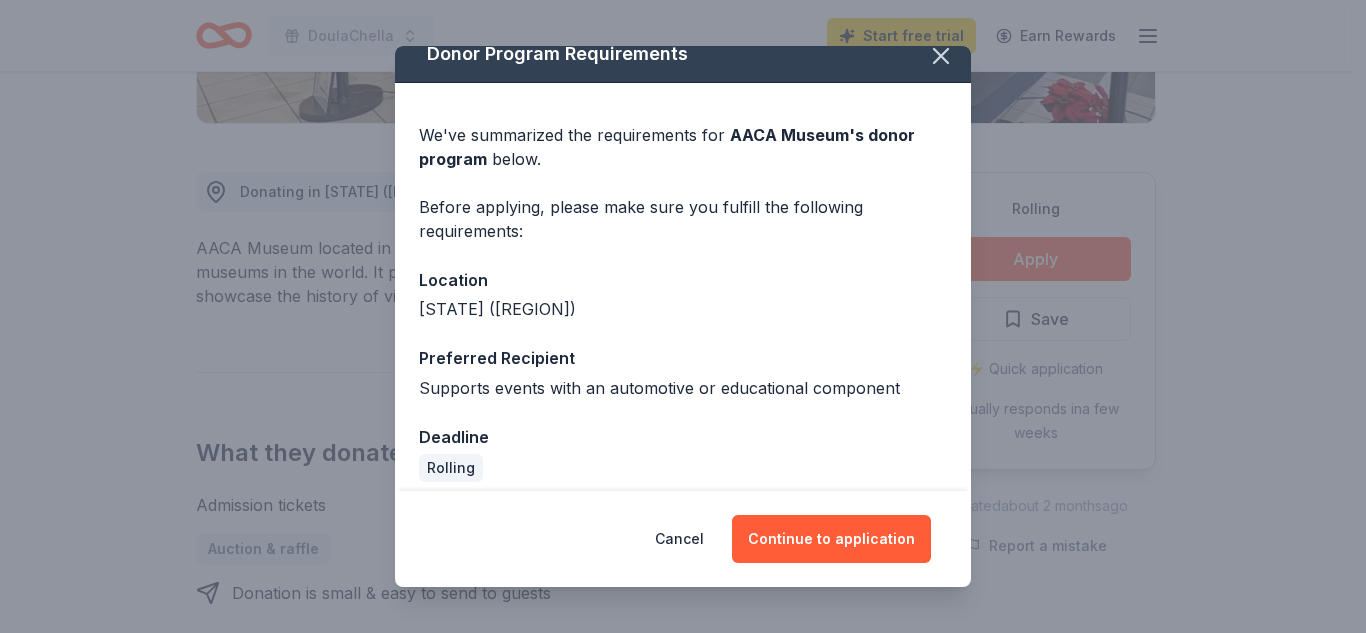 scroll, scrollTop: 35, scrollLeft: 0, axis: vertical 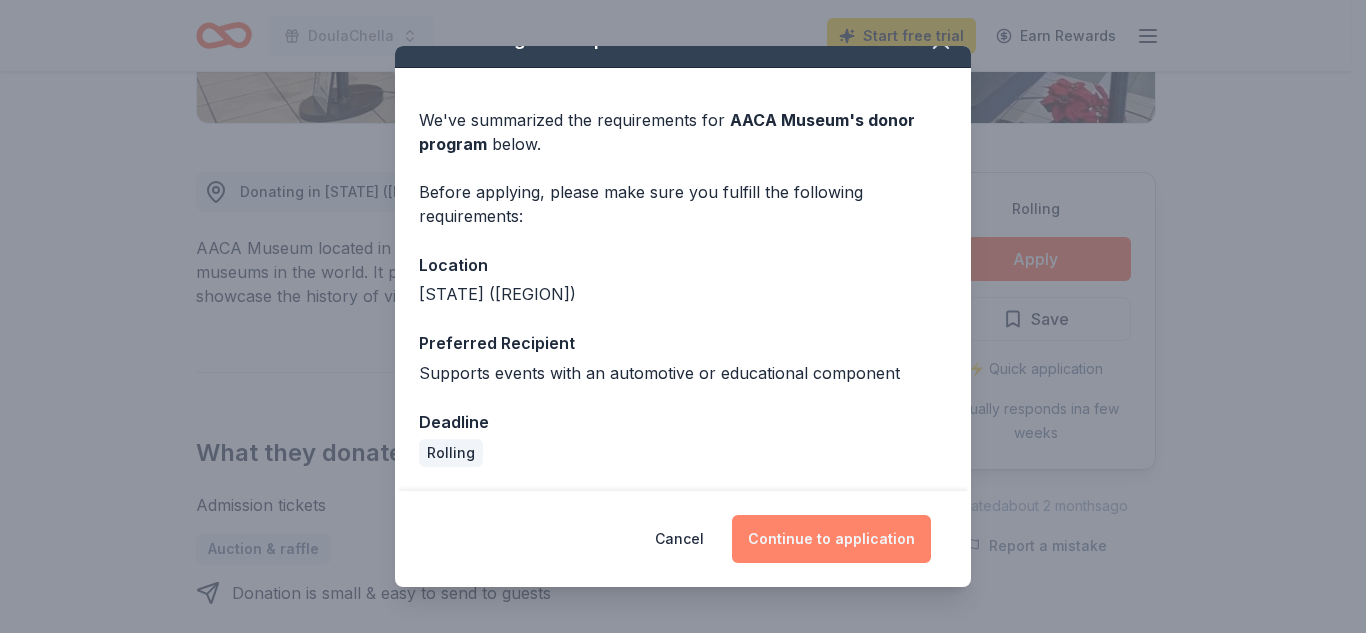 click on "Continue to application" at bounding box center (831, 539) 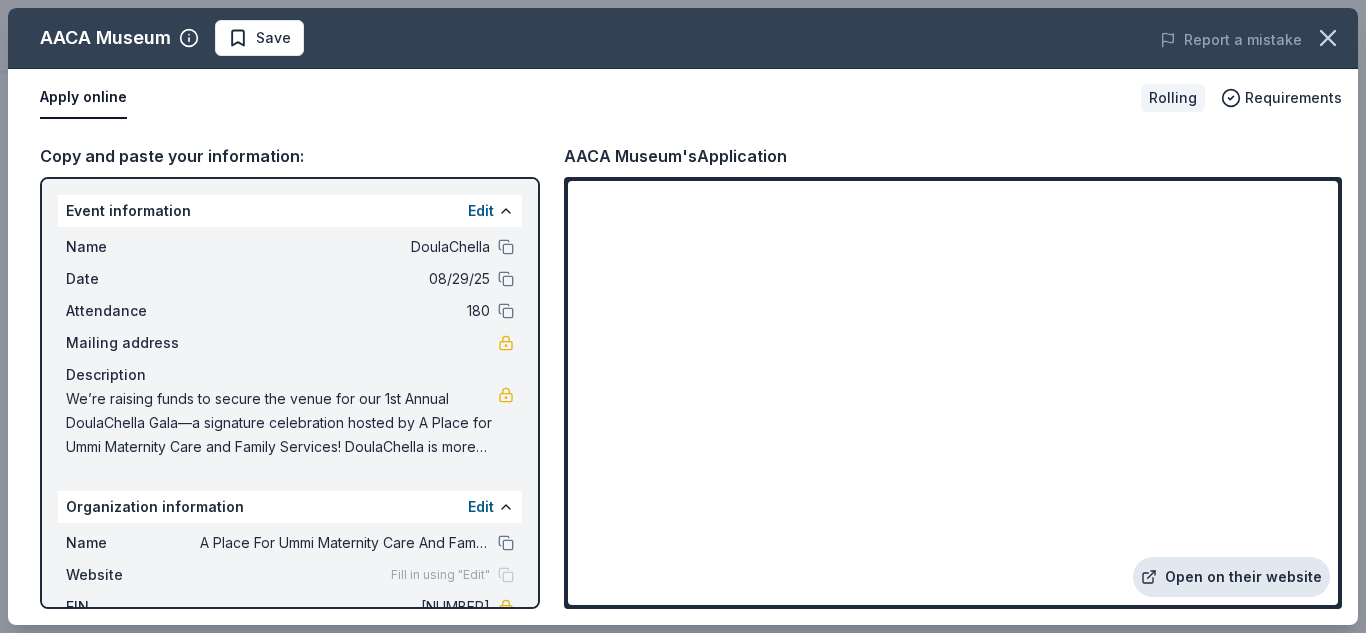 click on "Open on their website" at bounding box center (1231, 577) 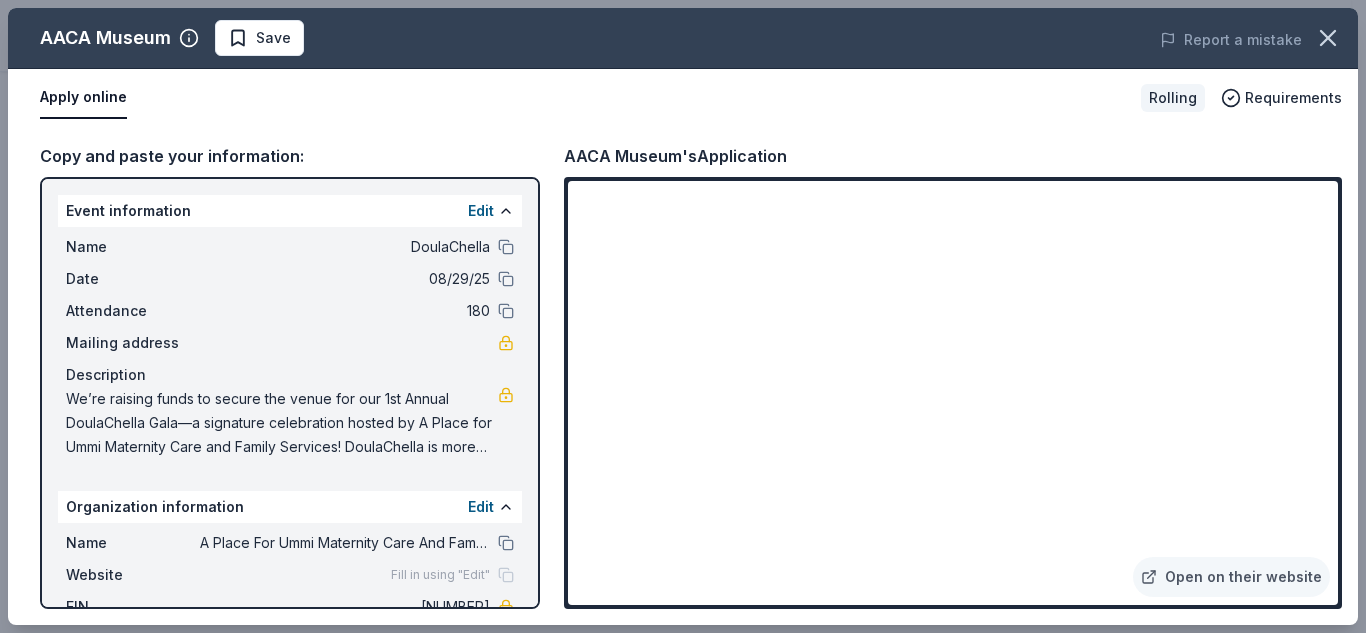 scroll, scrollTop: 116, scrollLeft: 0, axis: vertical 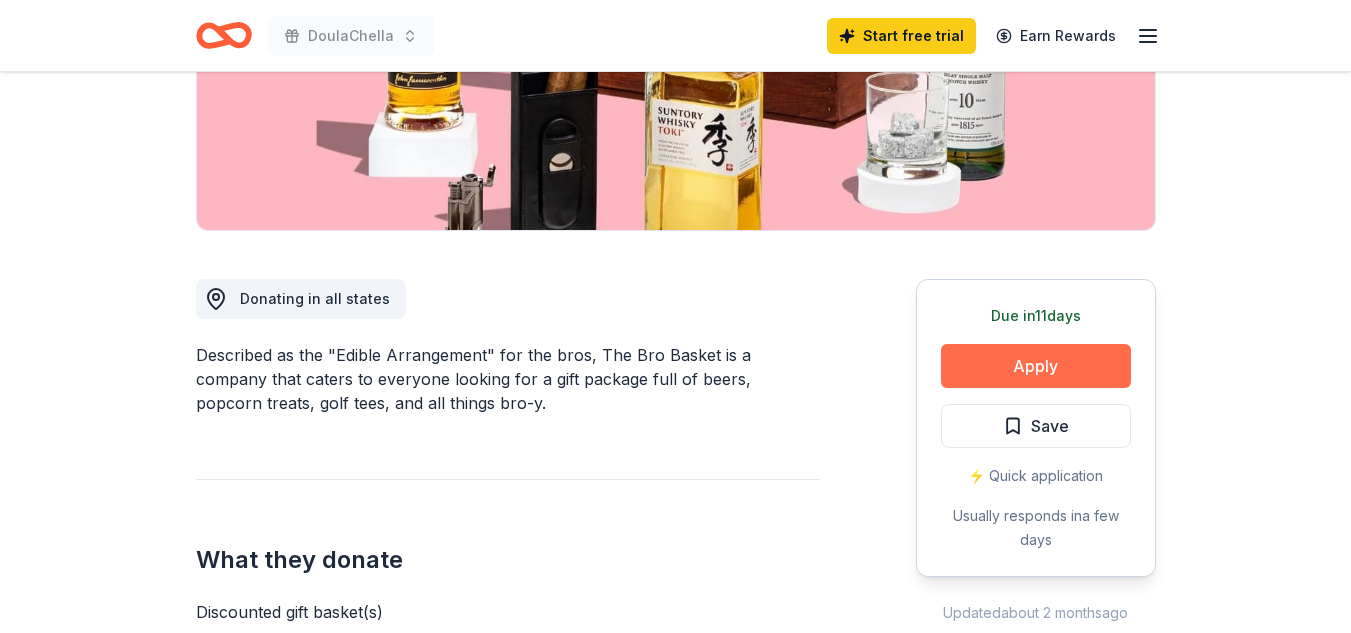 click on "Apply" at bounding box center [1036, 366] 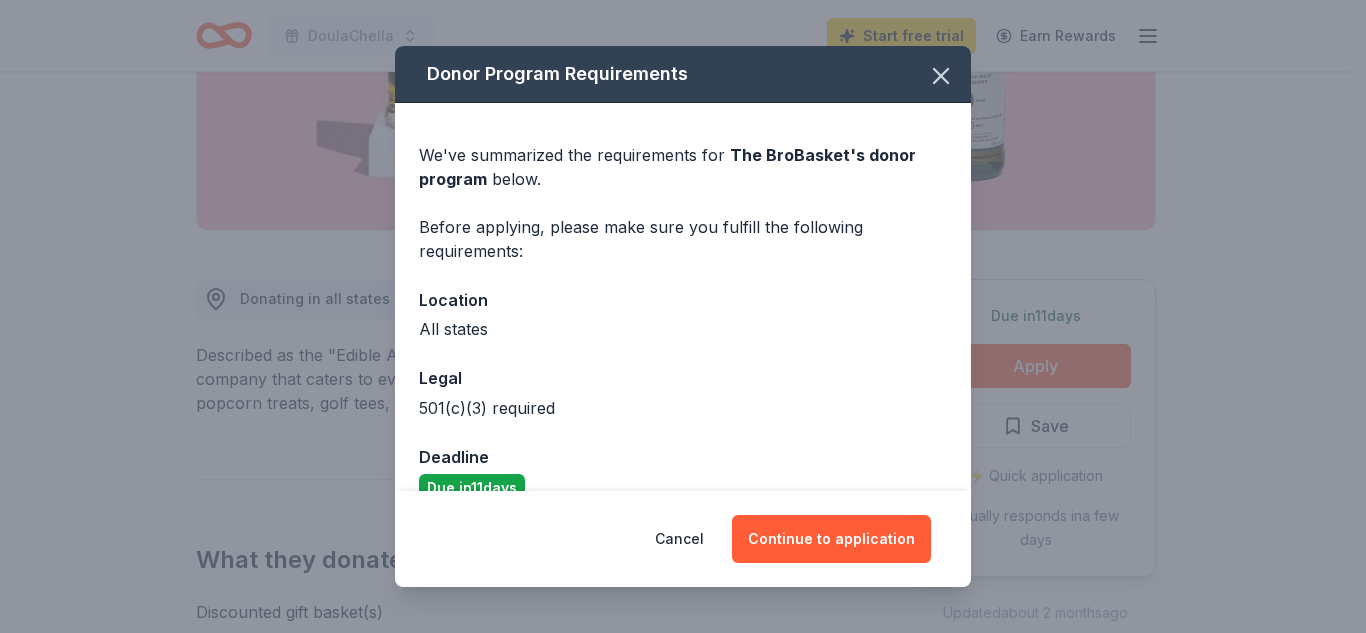 scroll, scrollTop: 35, scrollLeft: 0, axis: vertical 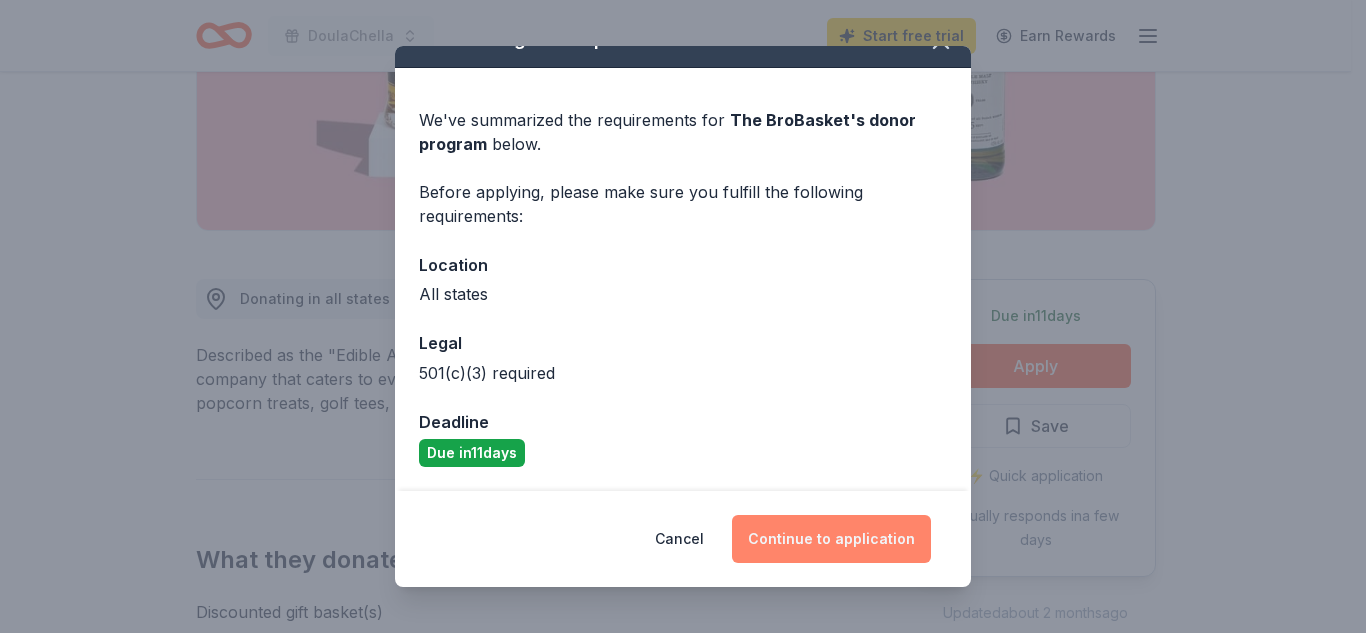 click on "Continue to application" at bounding box center (831, 539) 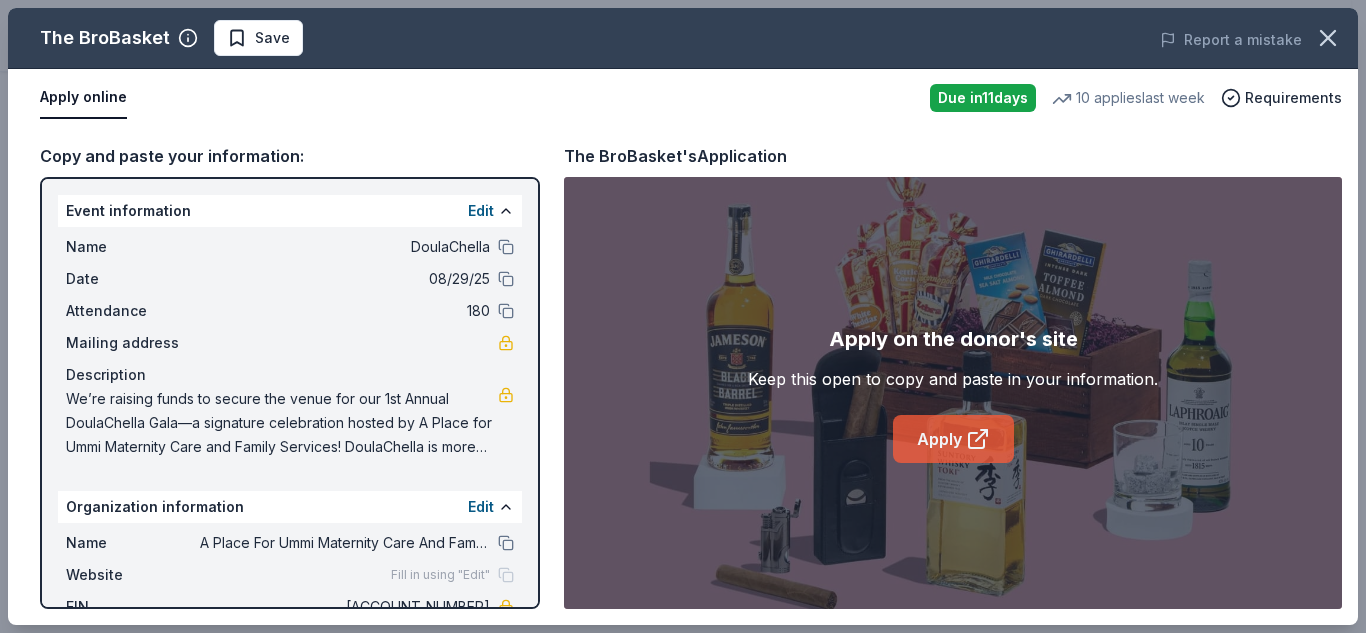click on "Apply" at bounding box center (953, 439) 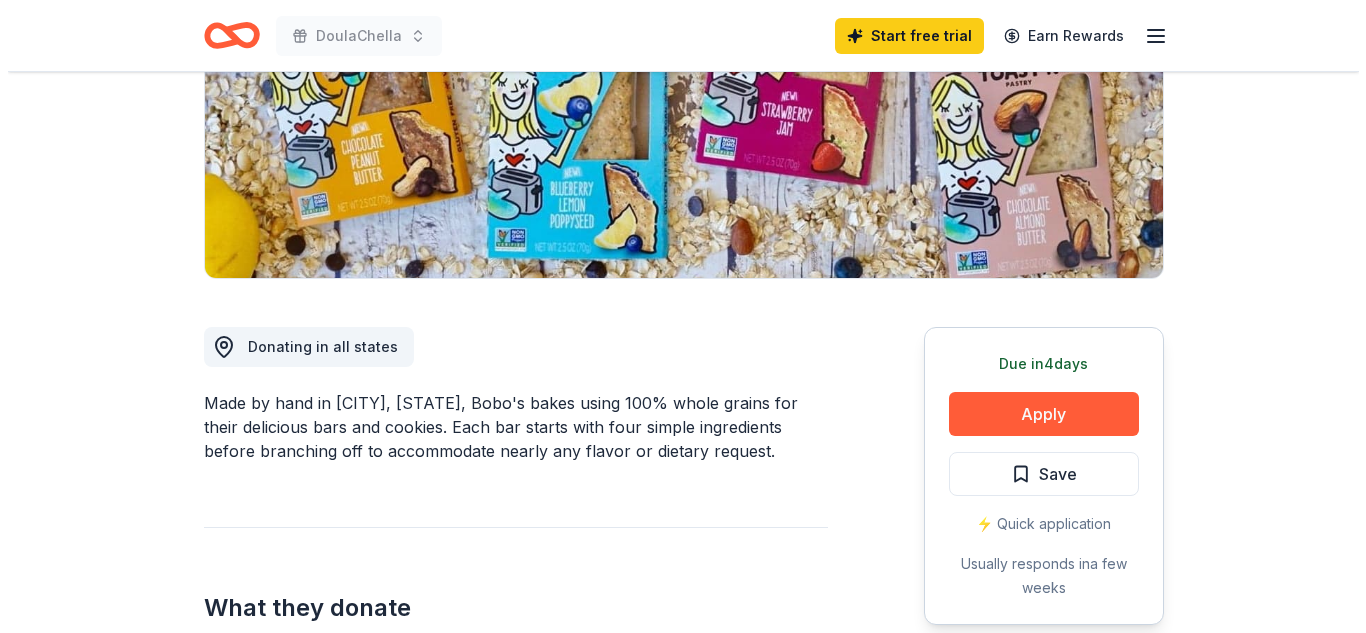 scroll, scrollTop: 323, scrollLeft: 0, axis: vertical 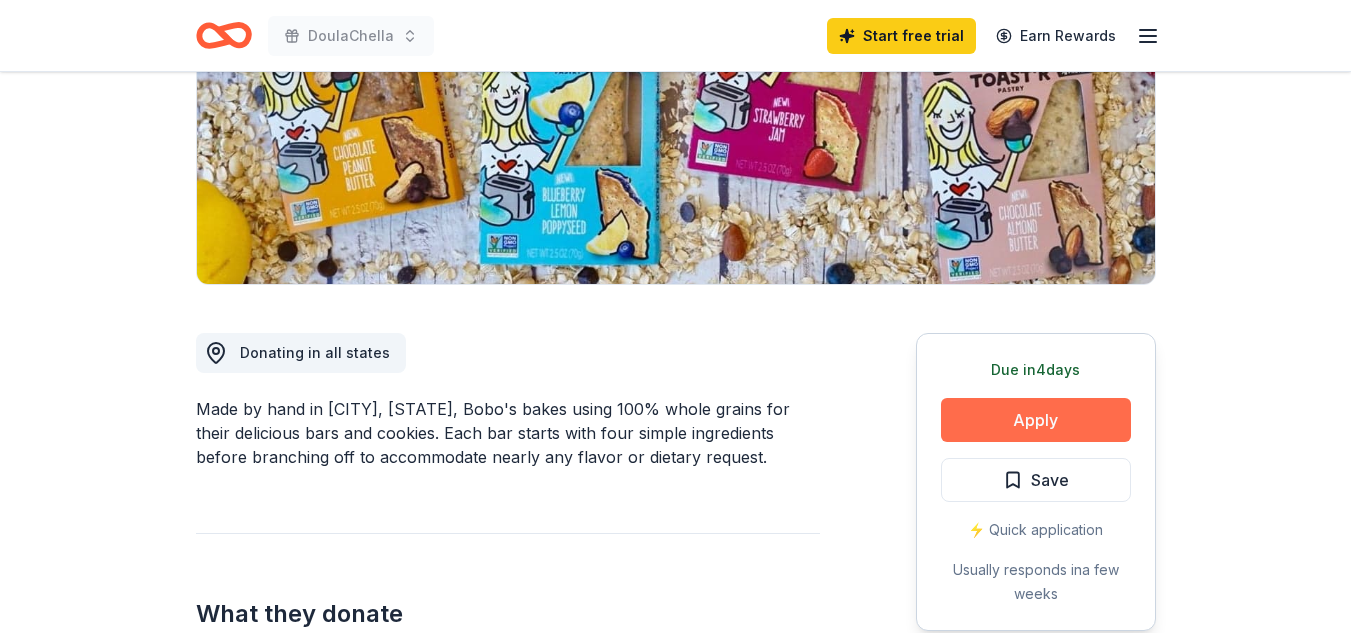 click on "Apply" at bounding box center [1036, 420] 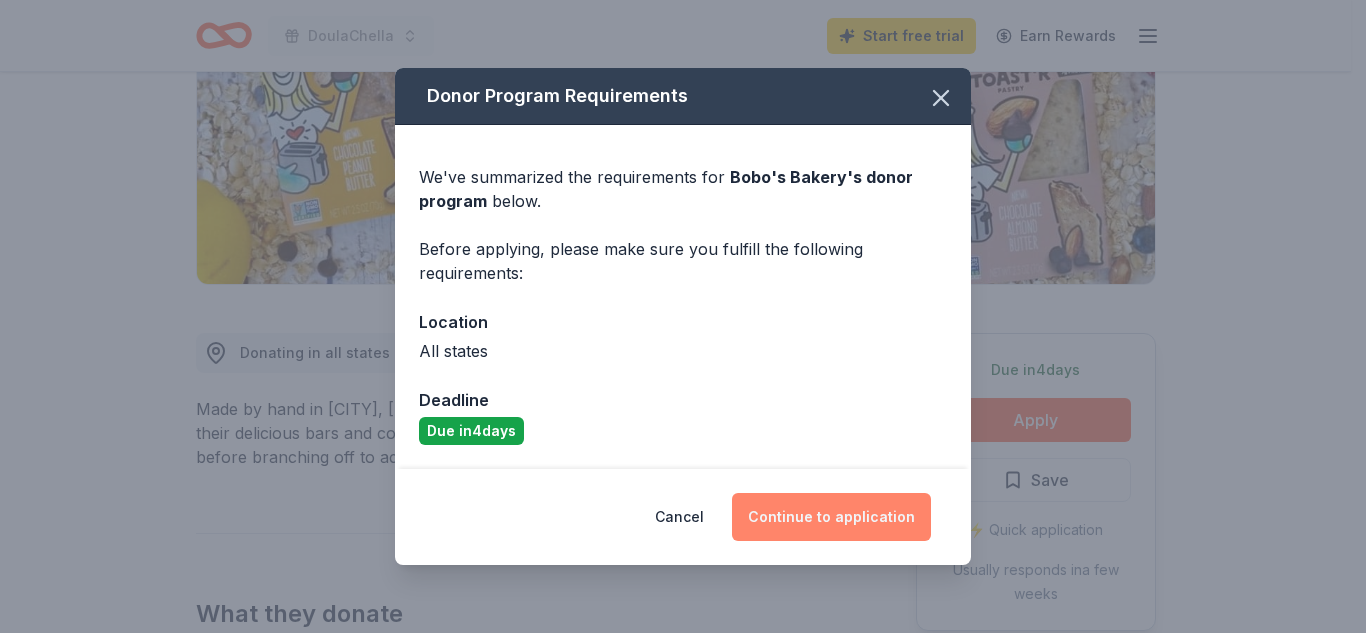 click on "Continue to application" at bounding box center (831, 517) 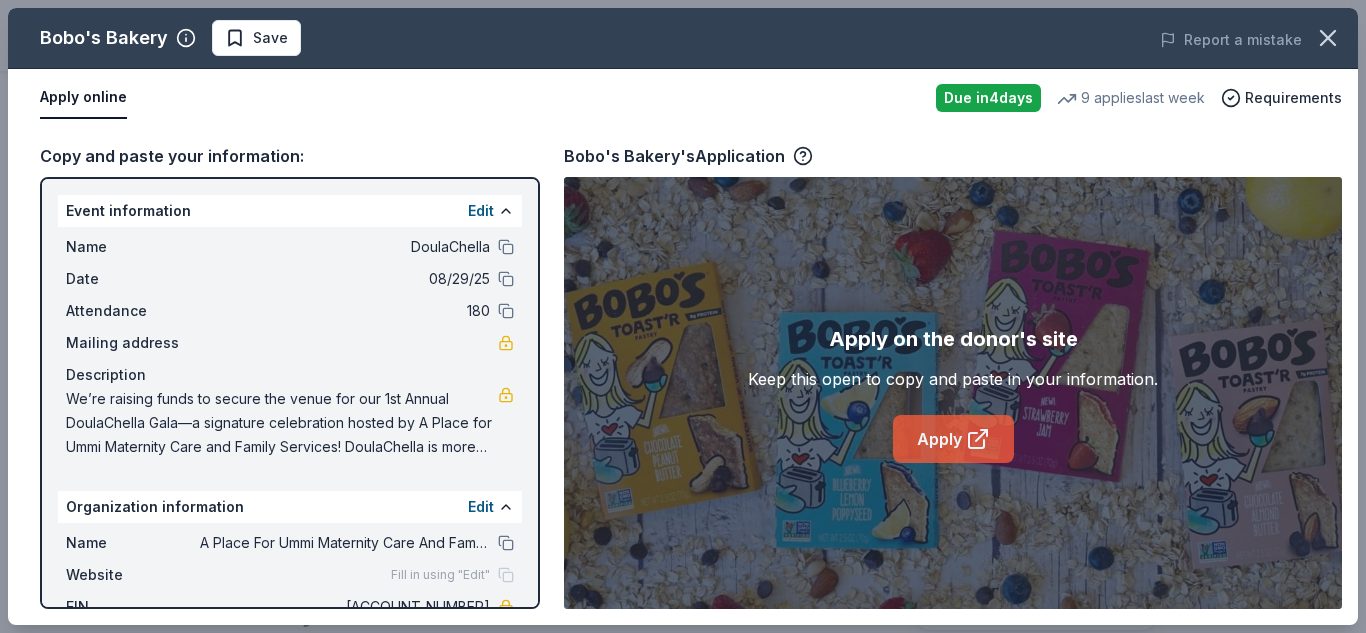 click on "Apply" at bounding box center [953, 439] 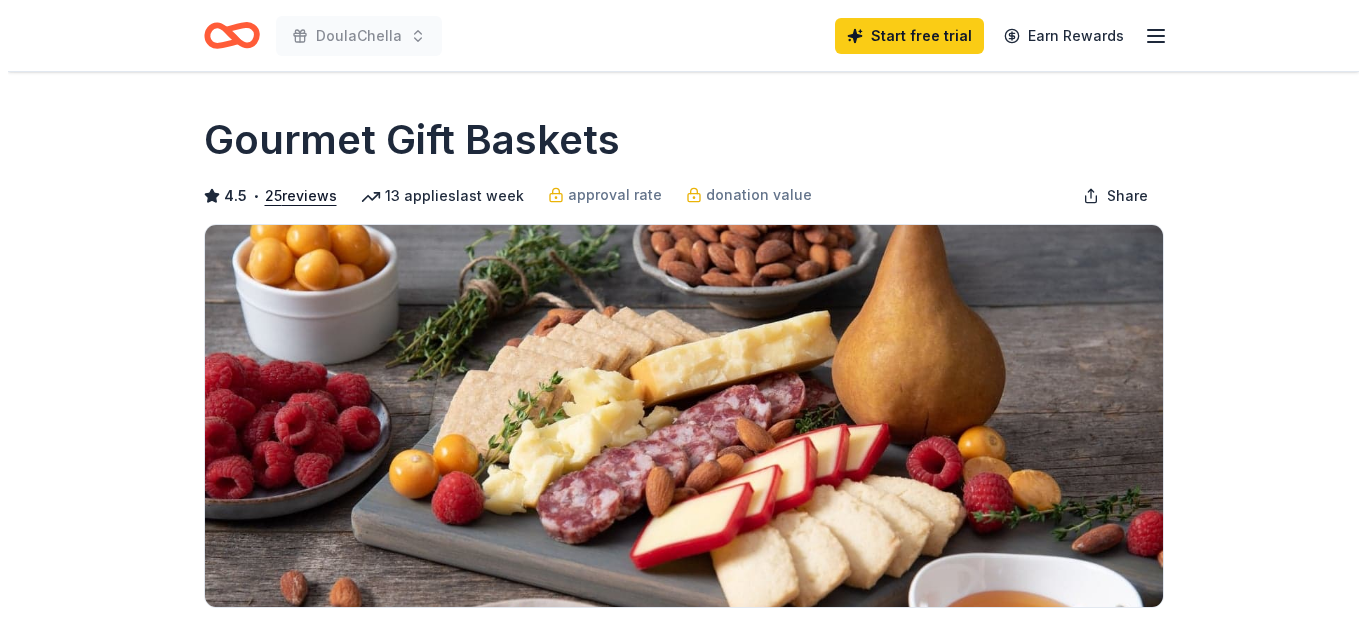 scroll, scrollTop: 0, scrollLeft: 0, axis: both 